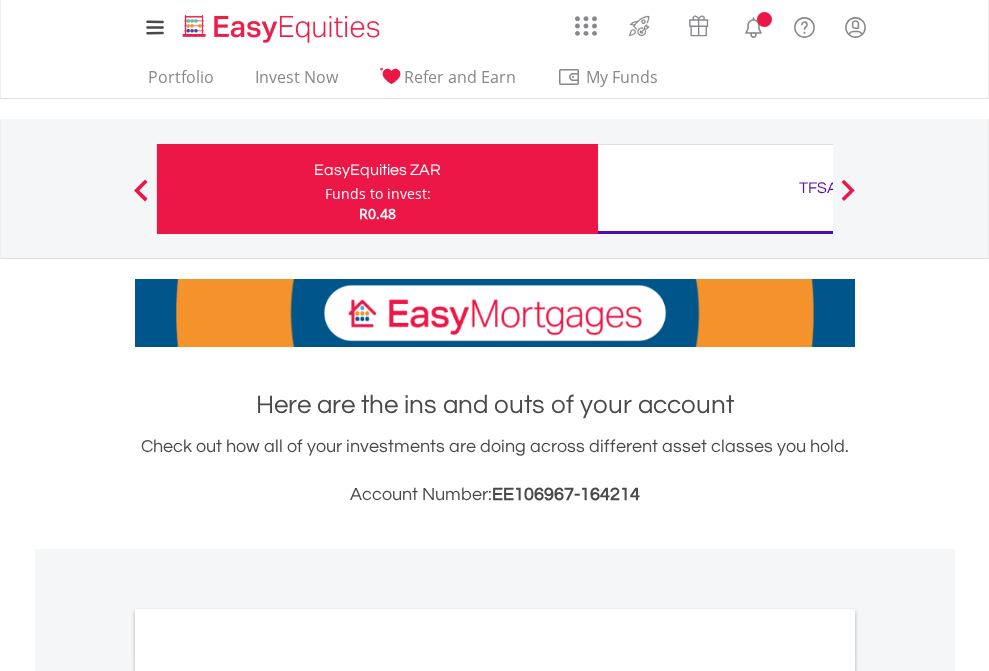 scroll, scrollTop: 0, scrollLeft: 0, axis: both 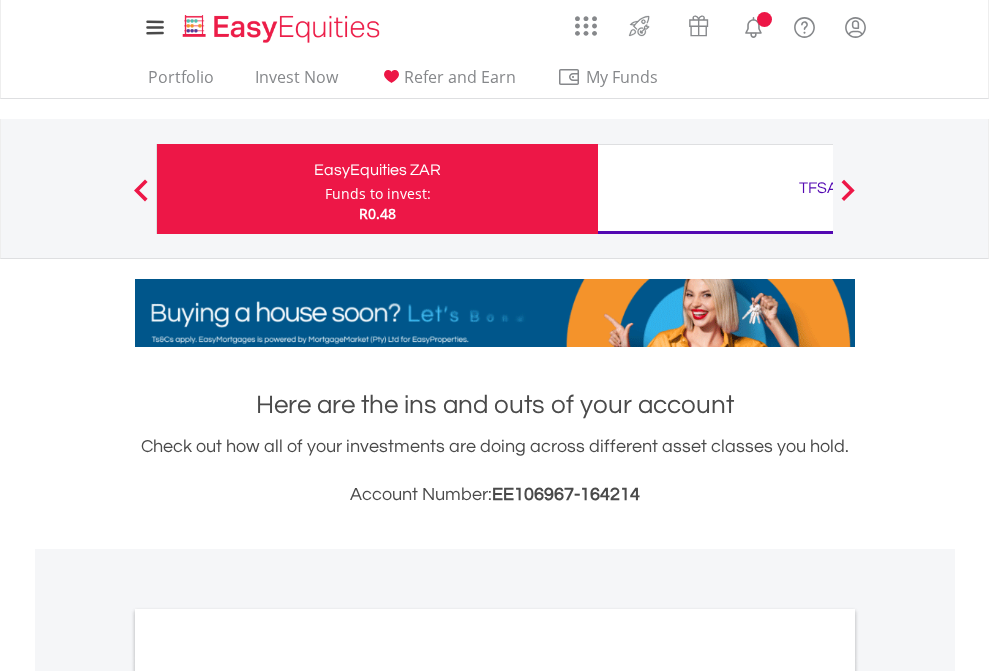 click on "Funds to invest:" at bounding box center [378, 194] 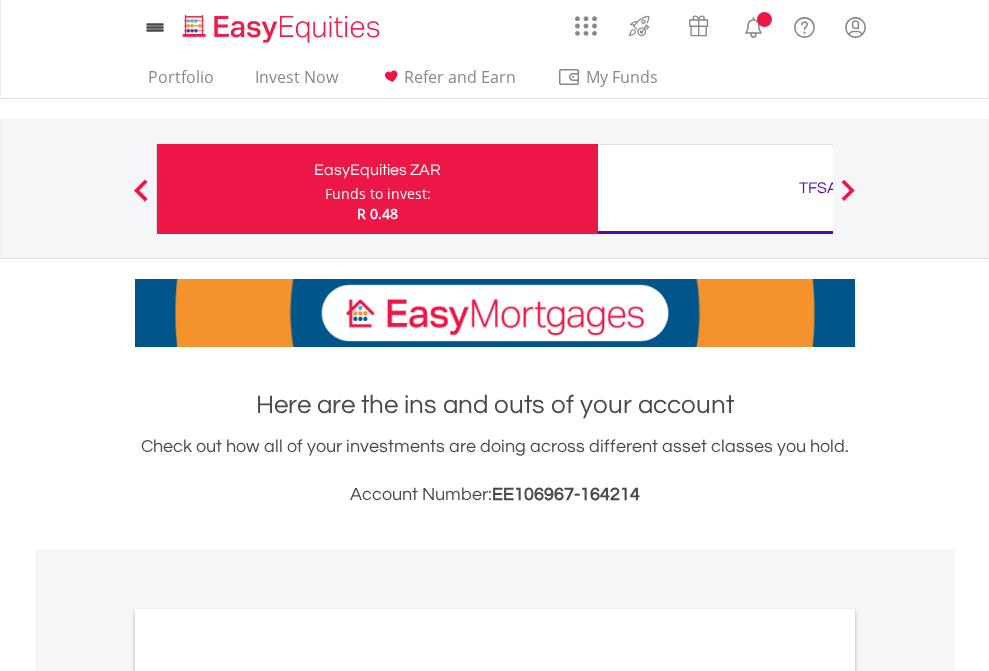 scroll, scrollTop: 0, scrollLeft: 0, axis: both 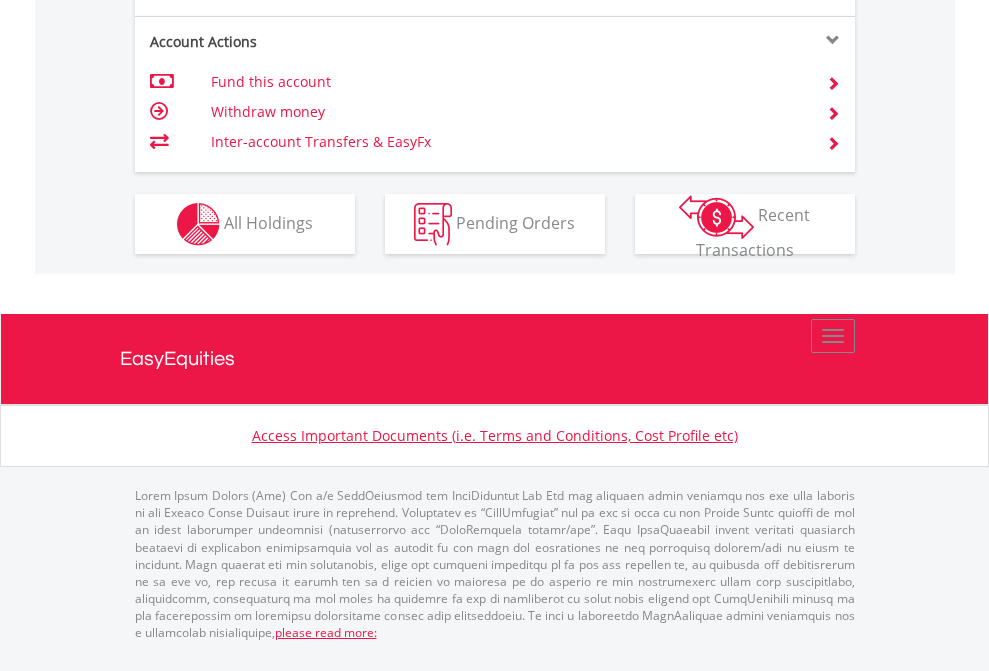 click on "Investment types" at bounding box center [706, -337] 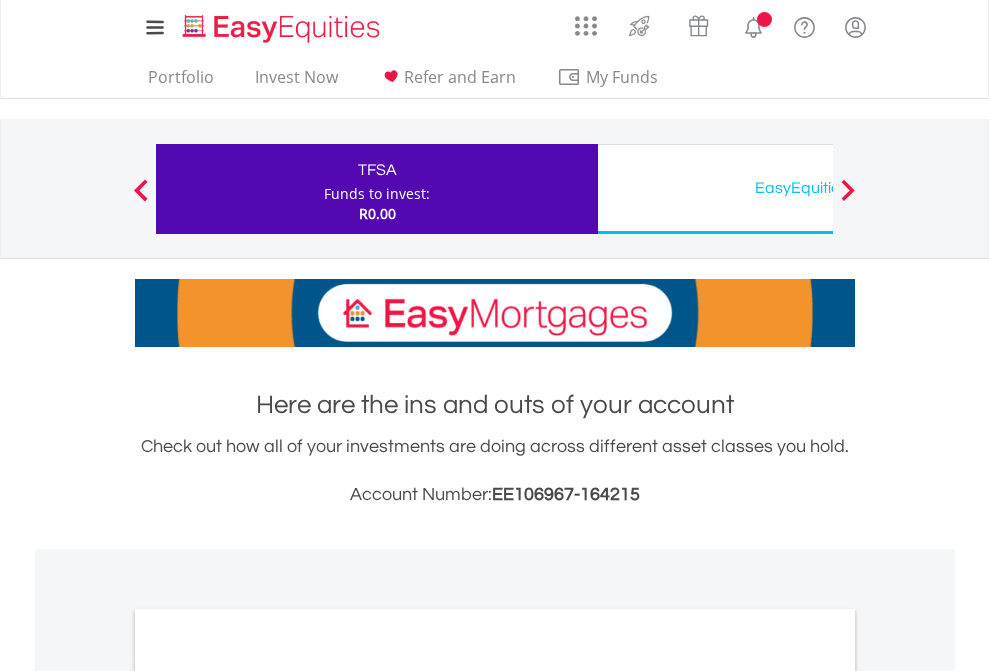scroll, scrollTop: 0, scrollLeft: 0, axis: both 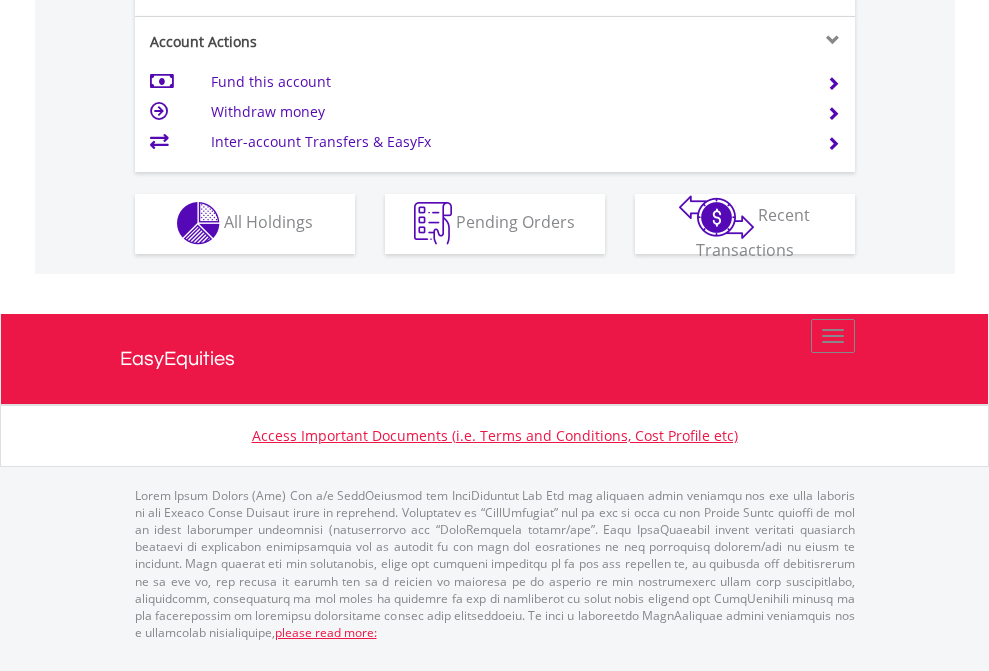 click on "Investment types" at bounding box center (706, -353) 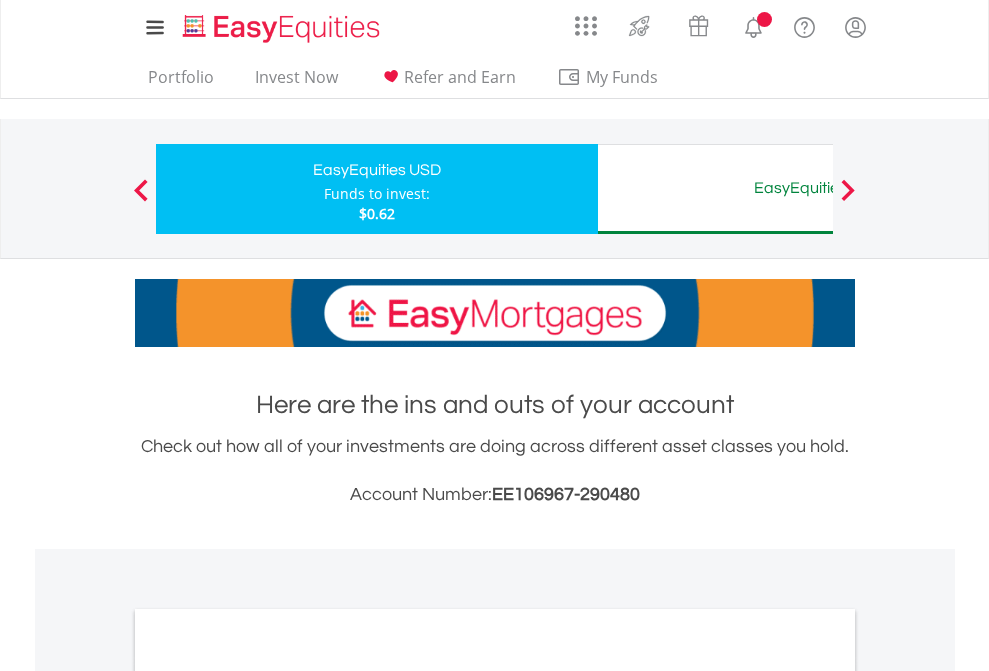 scroll, scrollTop: 0, scrollLeft: 0, axis: both 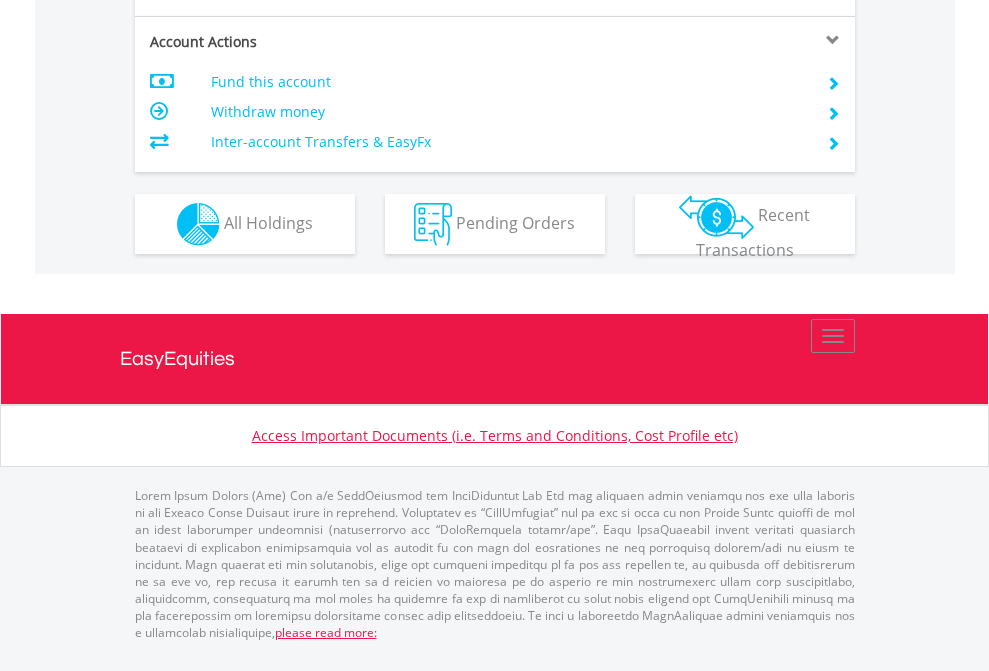 click on "Investment types" at bounding box center (706, -337) 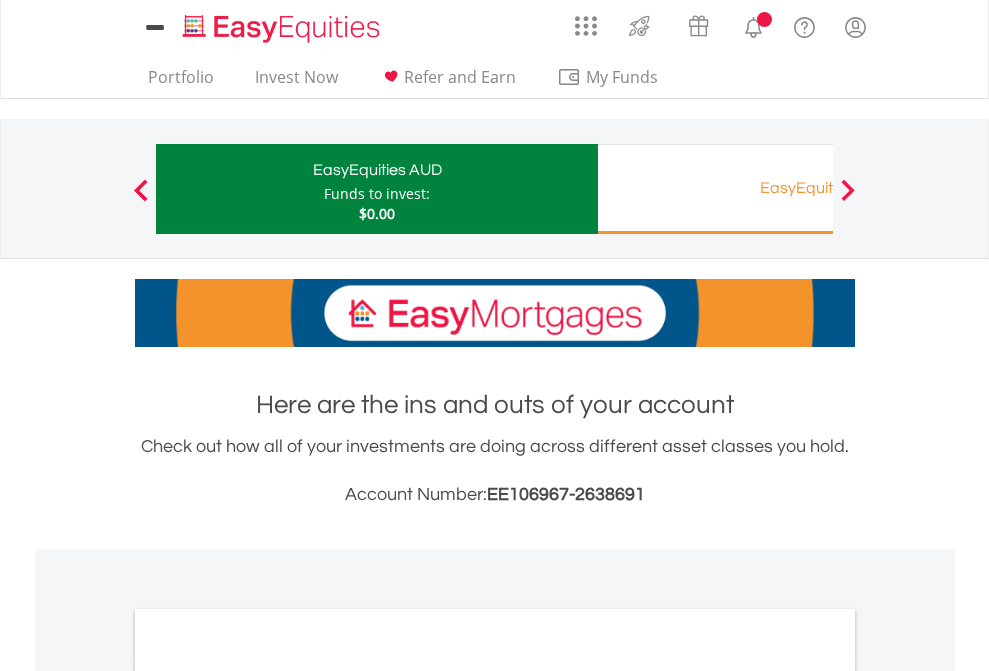 scroll, scrollTop: 0, scrollLeft: 0, axis: both 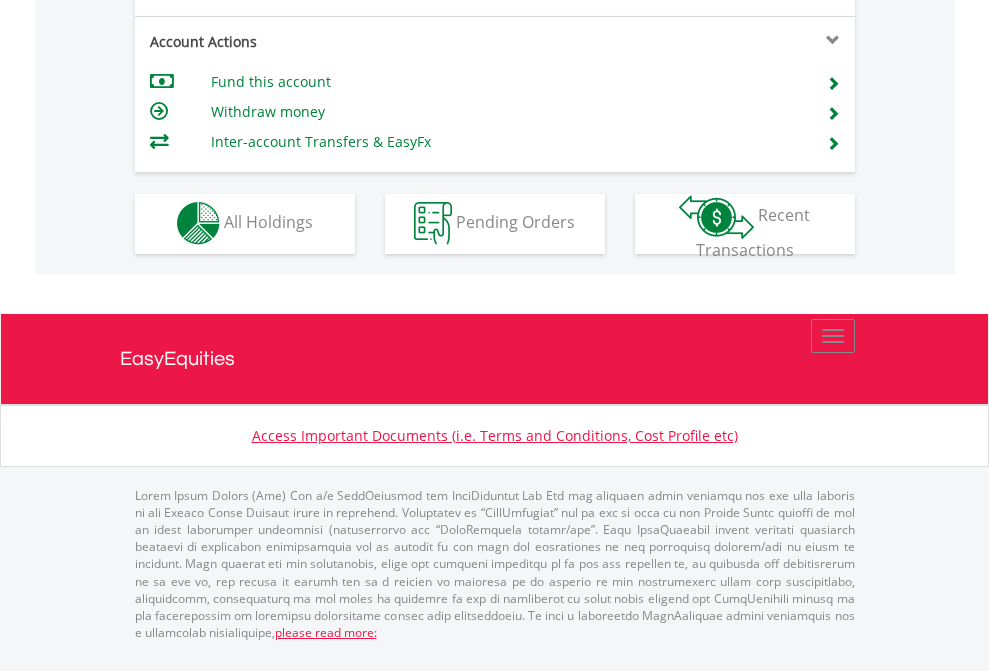 click on "Investment types" at bounding box center [706, -353] 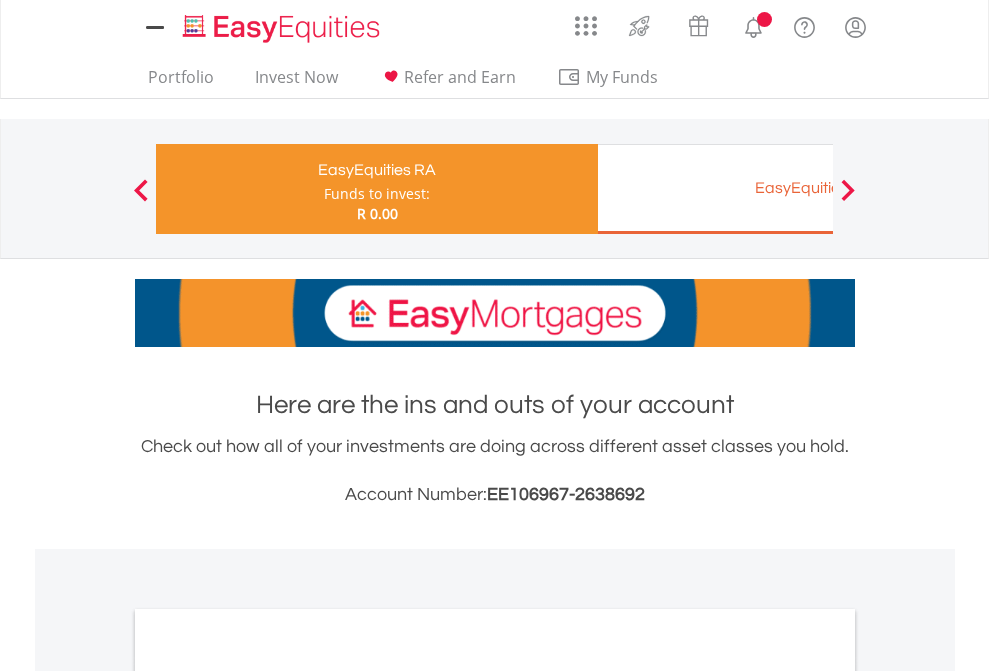 scroll, scrollTop: 0, scrollLeft: 0, axis: both 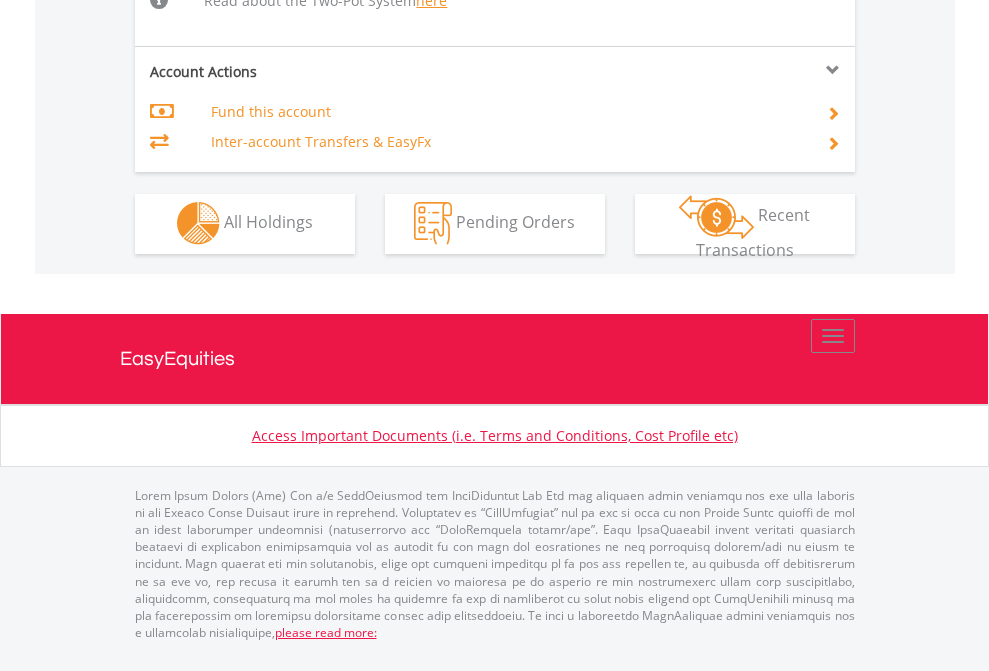 click on "Investment types" at bounding box center [706, -534] 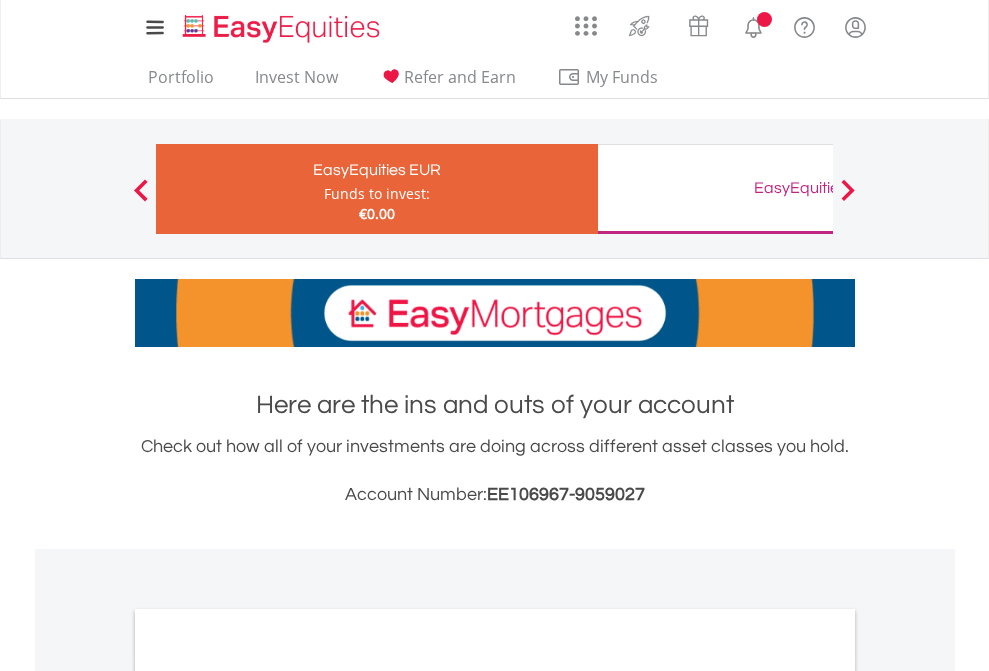 scroll, scrollTop: 0, scrollLeft: 0, axis: both 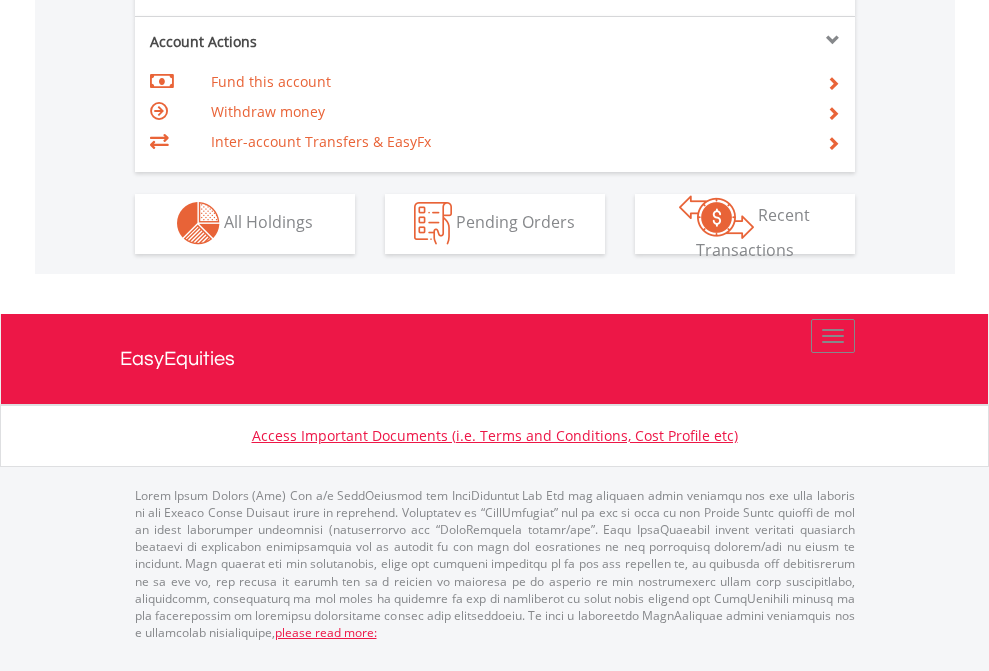 click on "Investment types" at bounding box center [706, -353] 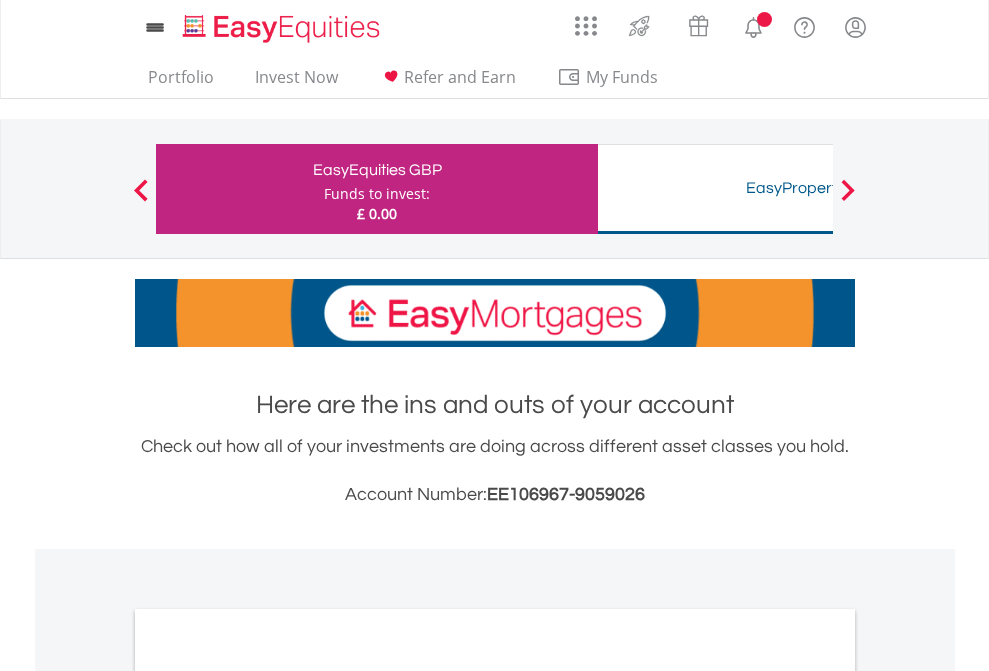scroll, scrollTop: 0, scrollLeft: 0, axis: both 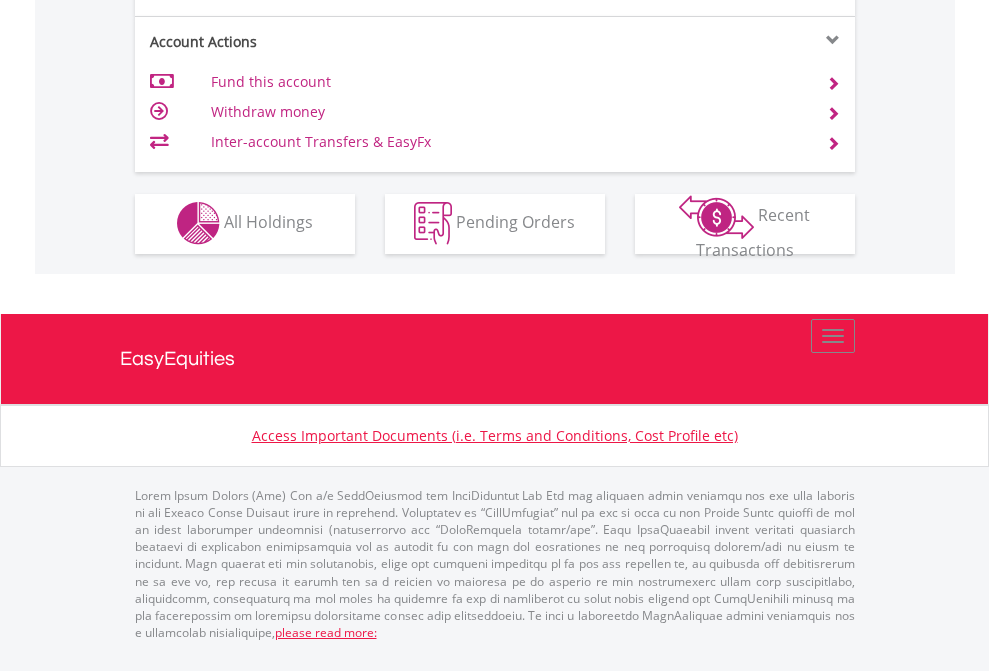 click on "Investment types" at bounding box center (706, -353) 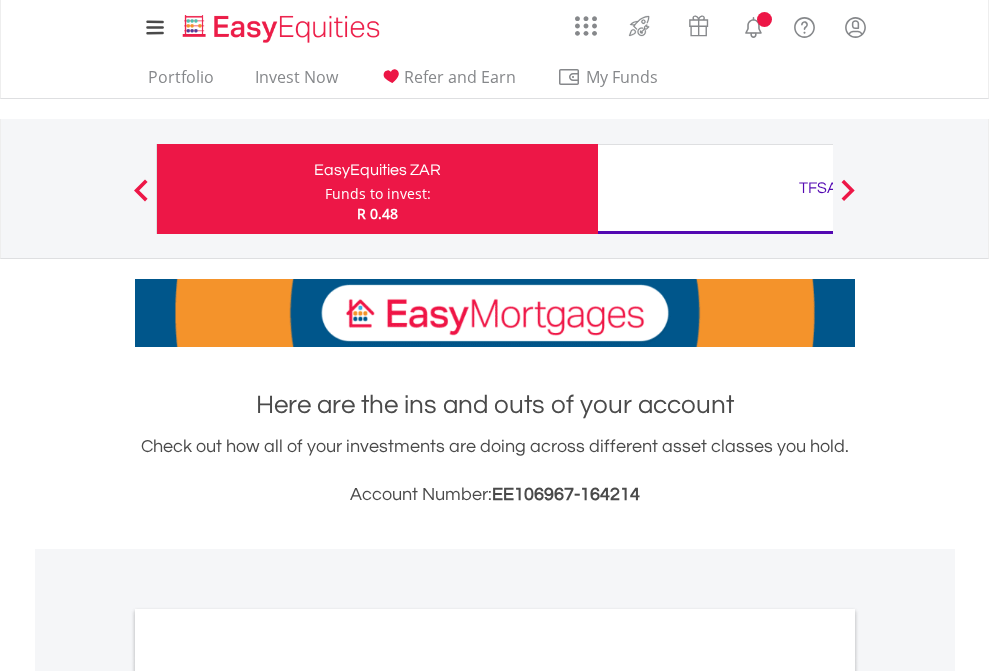 scroll, scrollTop: 1202, scrollLeft: 0, axis: vertical 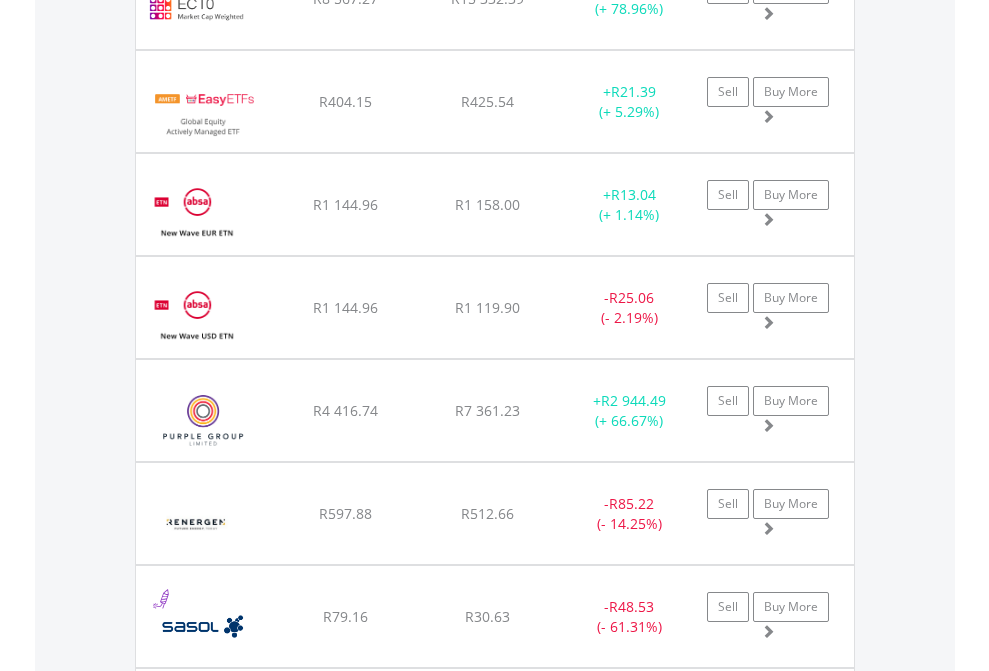 click on "TFSA" at bounding box center [818, -2196] 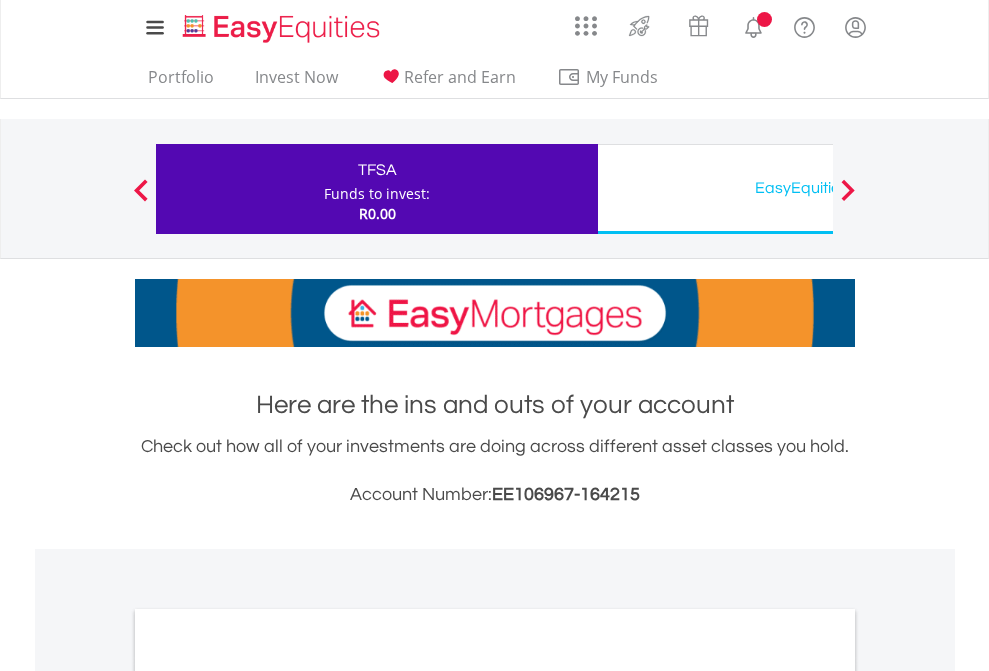 scroll, scrollTop: 1202, scrollLeft: 0, axis: vertical 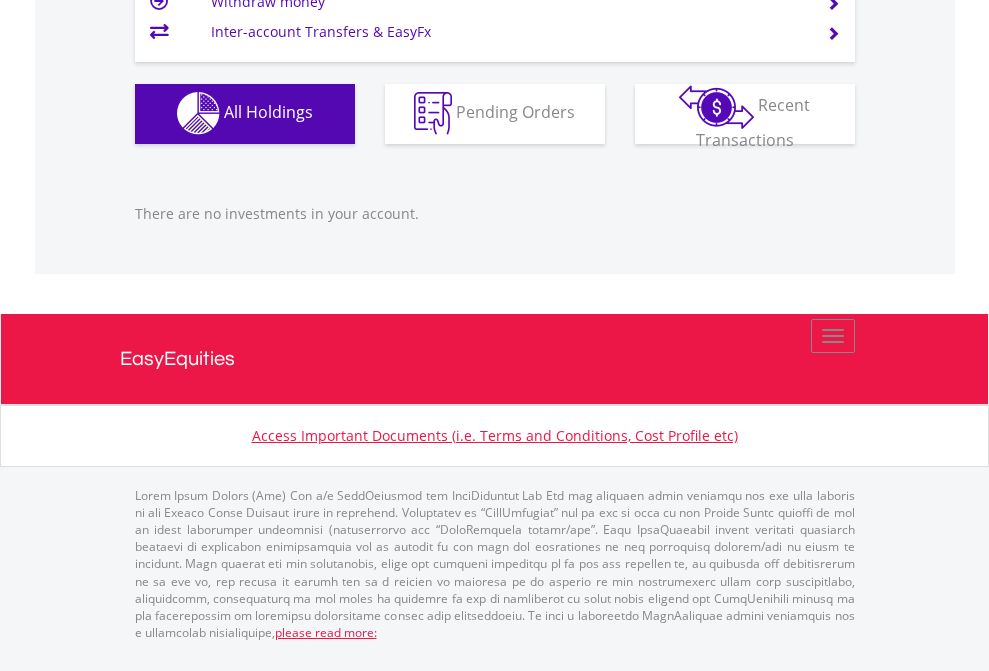 click on "EasyEquities USD" at bounding box center (818, -1142) 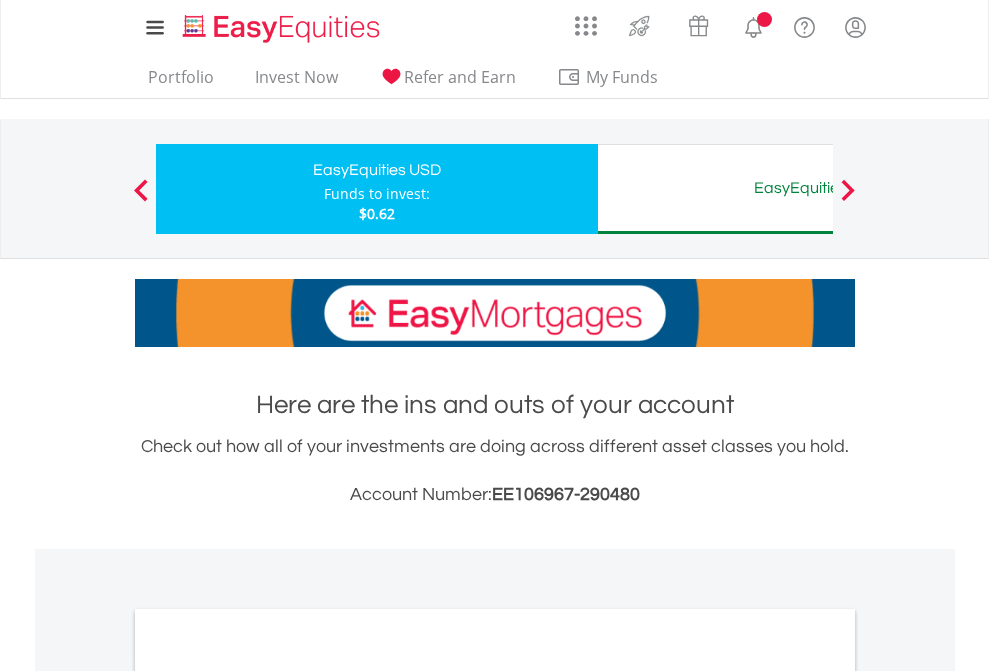 scroll, scrollTop: 0, scrollLeft: 0, axis: both 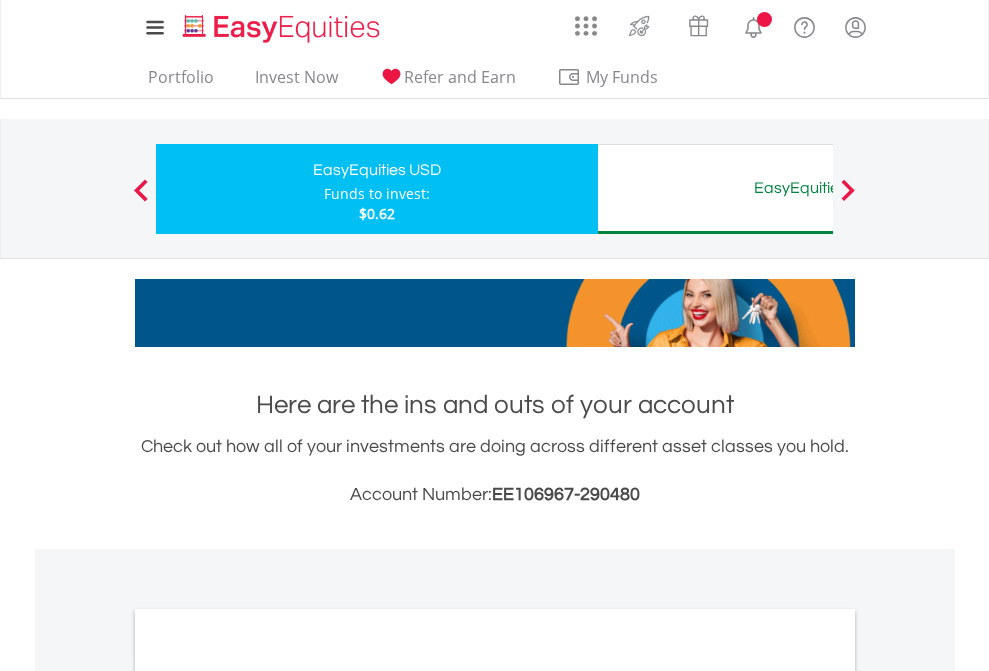 click on "All Holdings" at bounding box center [268, 1096] 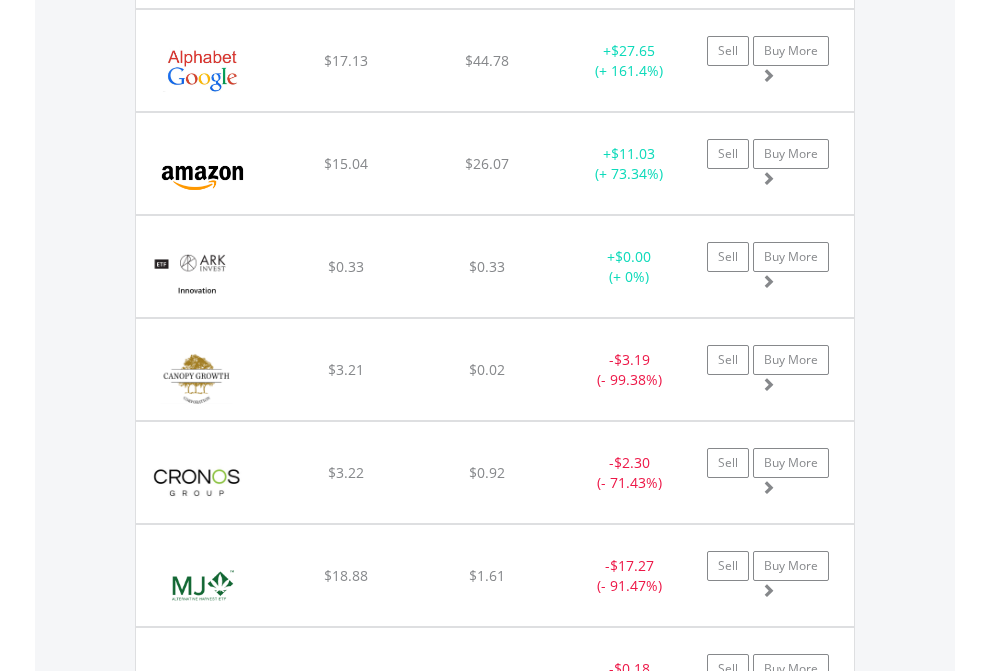 scroll, scrollTop: 2305, scrollLeft: 0, axis: vertical 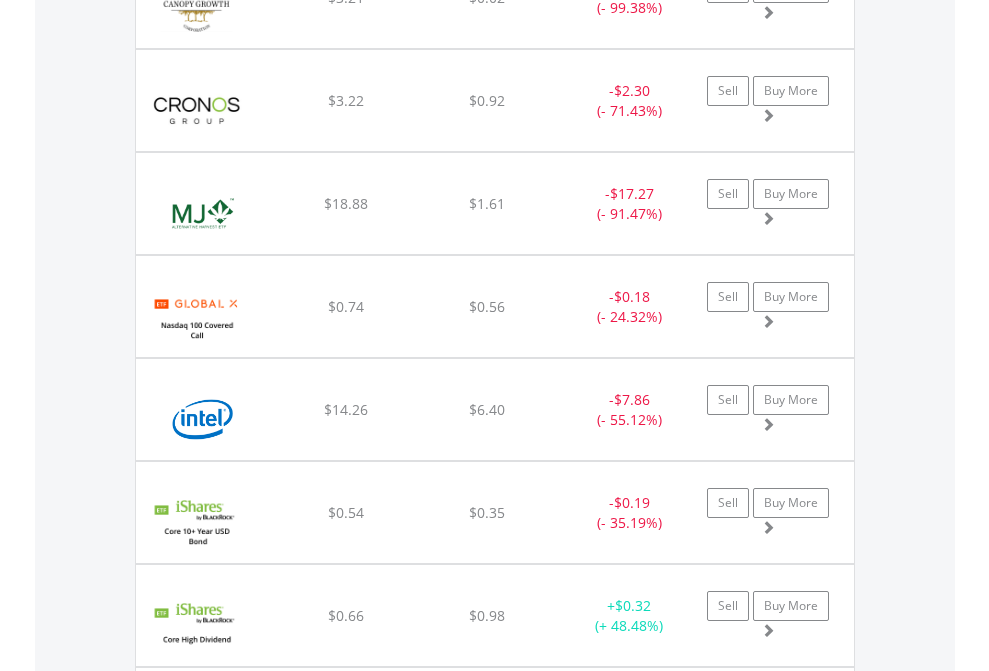 click on "EasyEquities AUD" at bounding box center (818, -2117) 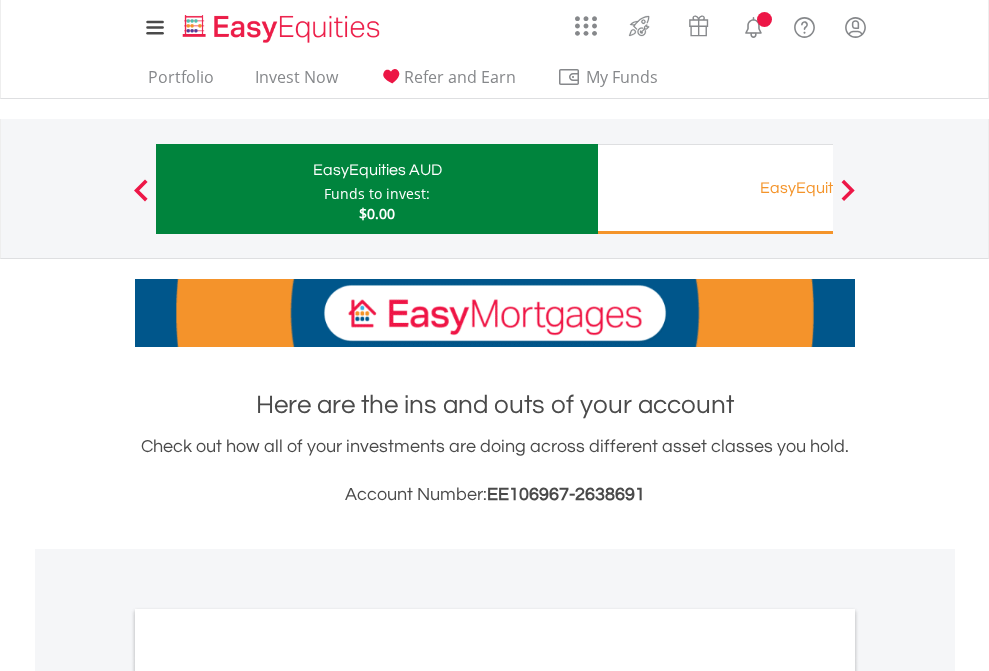scroll, scrollTop: 1202, scrollLeft: 0, axis: vertical 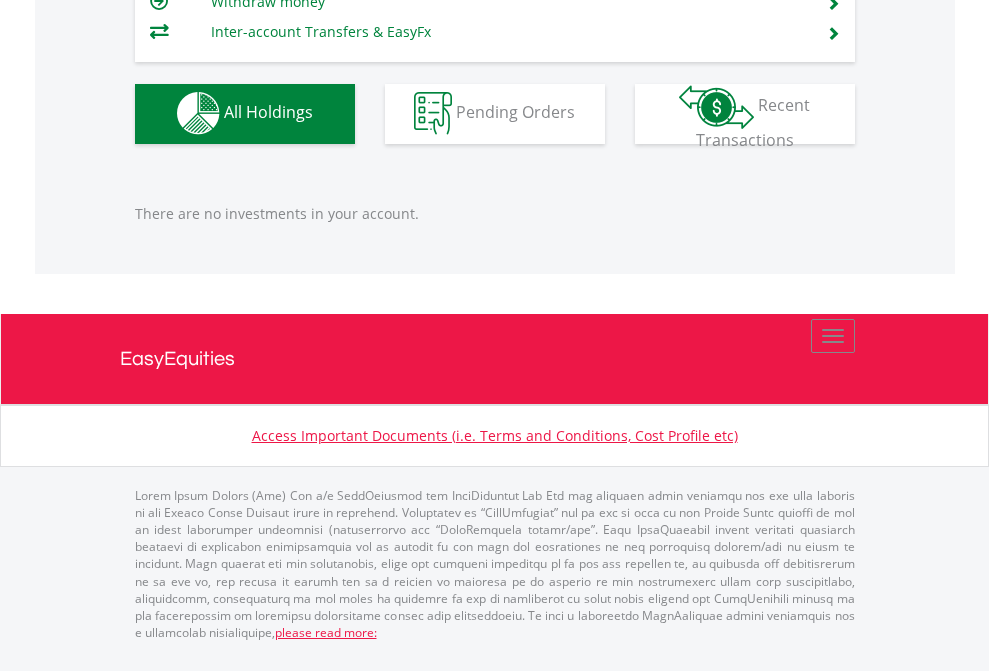 click on "EasyEquities RA" at bounding box center (818, -1142) 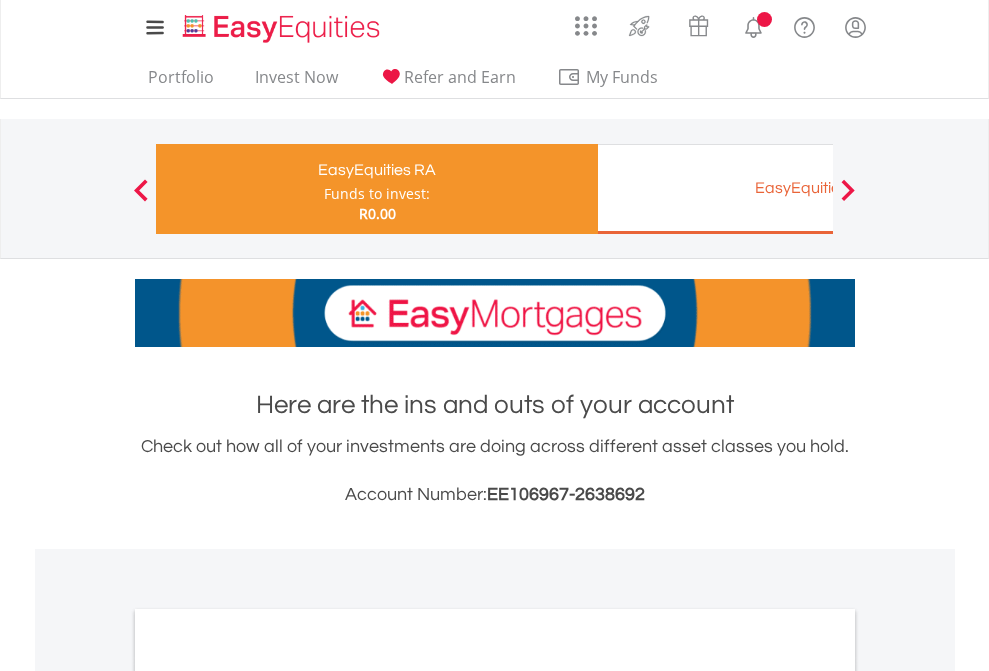scroll, scrollTop: 0, scrollLeft: 0, axis: both 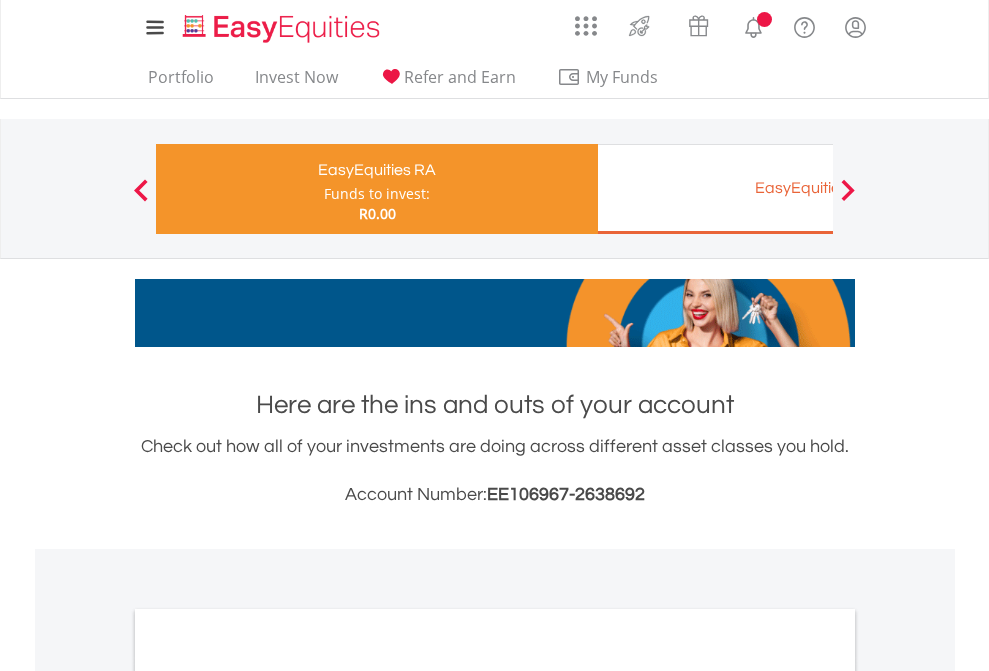 click on "All Holdings" at bounding box center (268, 1066) 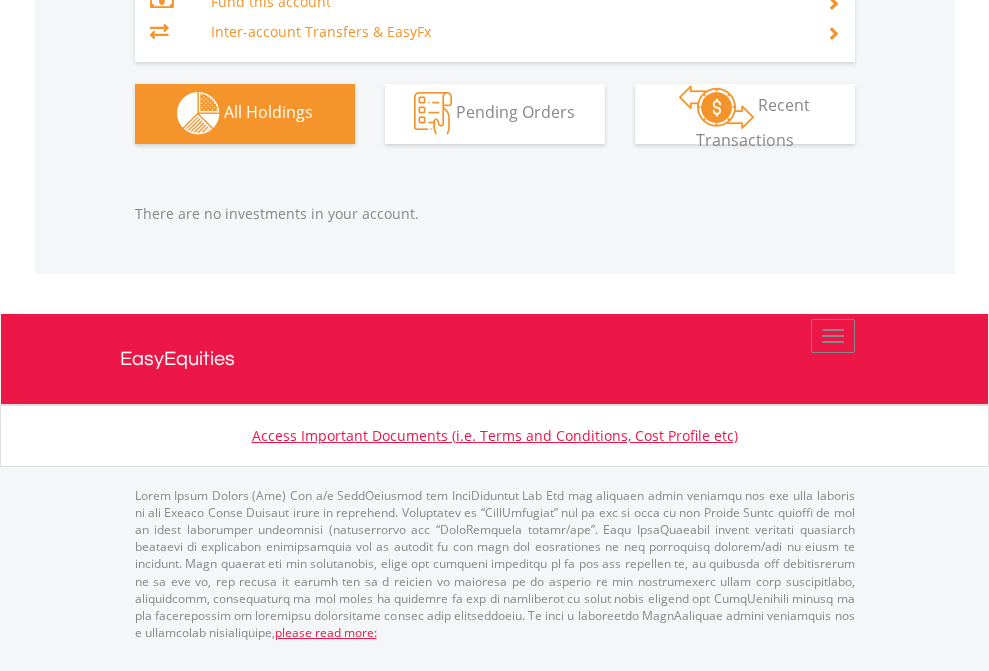 scroll, scrollTop: 1980, scrollLeft: 0, axis: vertical 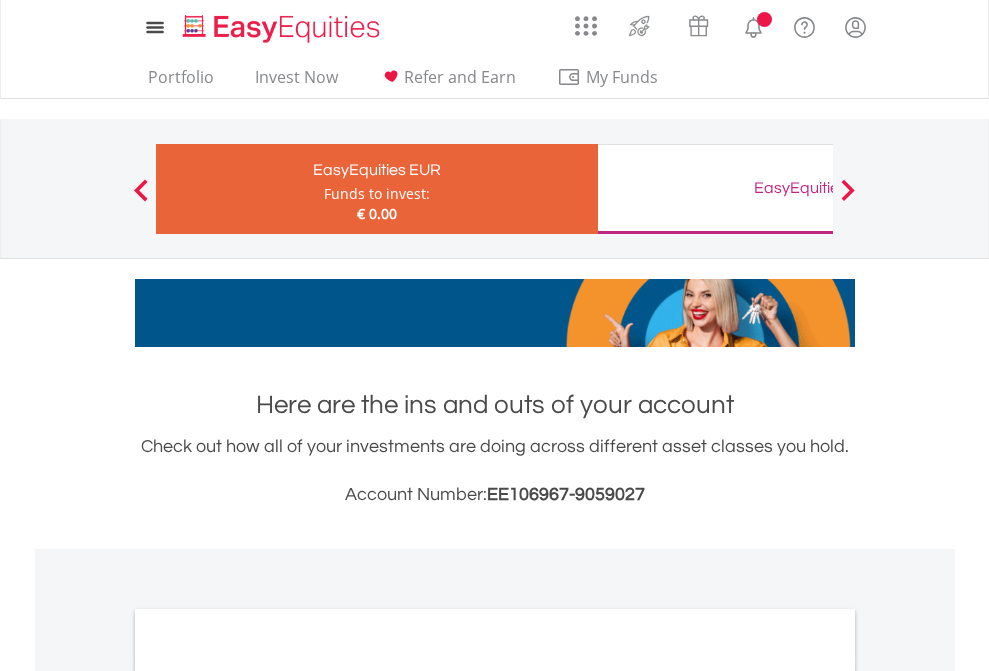 click on "All Holdings" at bounding box center (268, 1096) 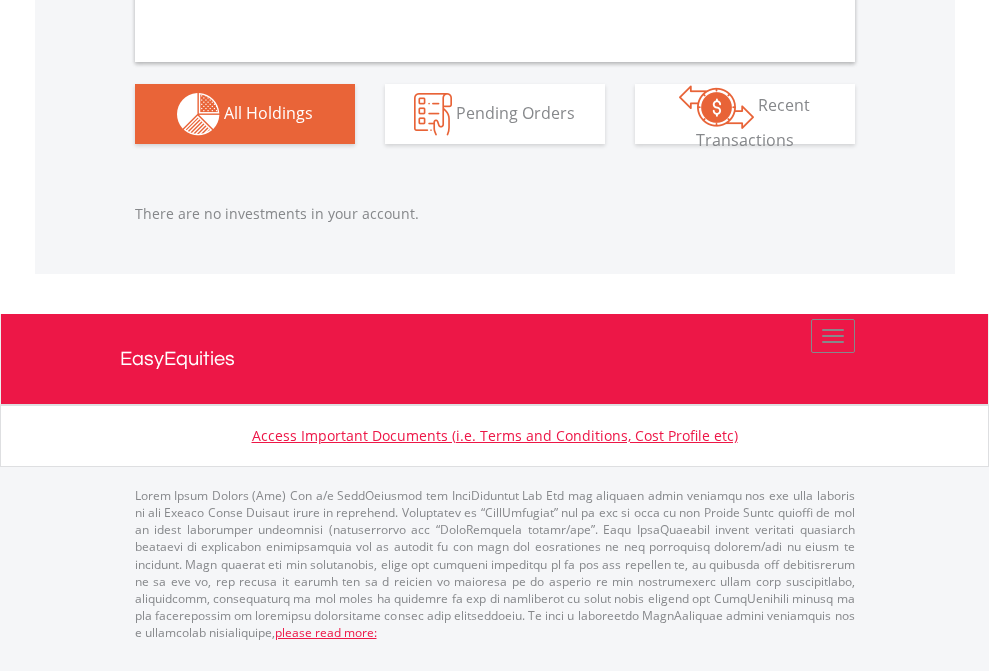 scroll, scrollTop: 1980, scrollLeft: 0, axis: vertical 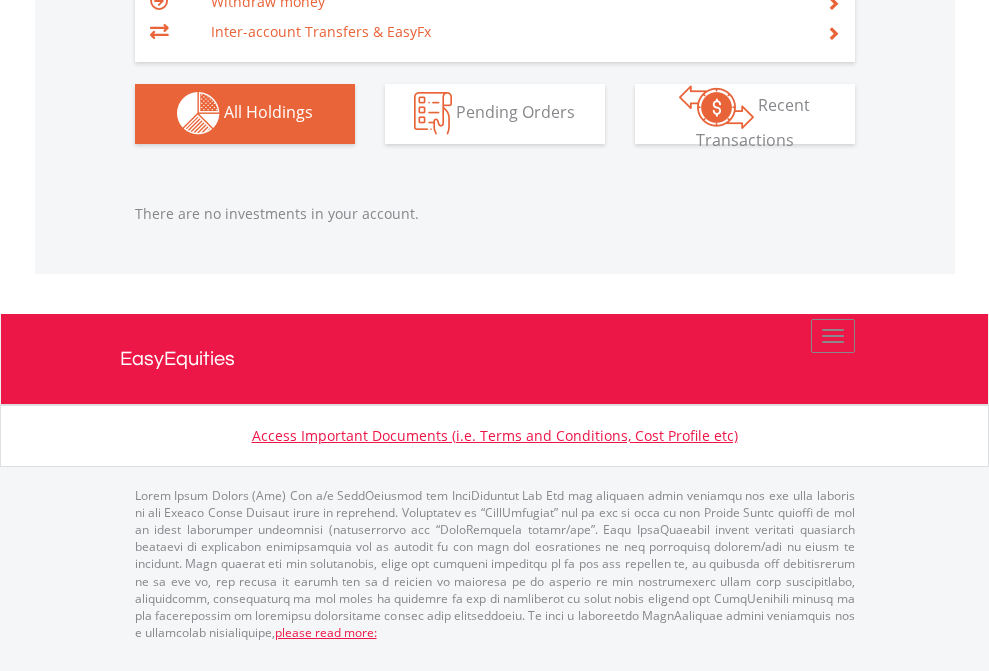 click on "EasyEquities GBP" at bounding box center [818, -1142] 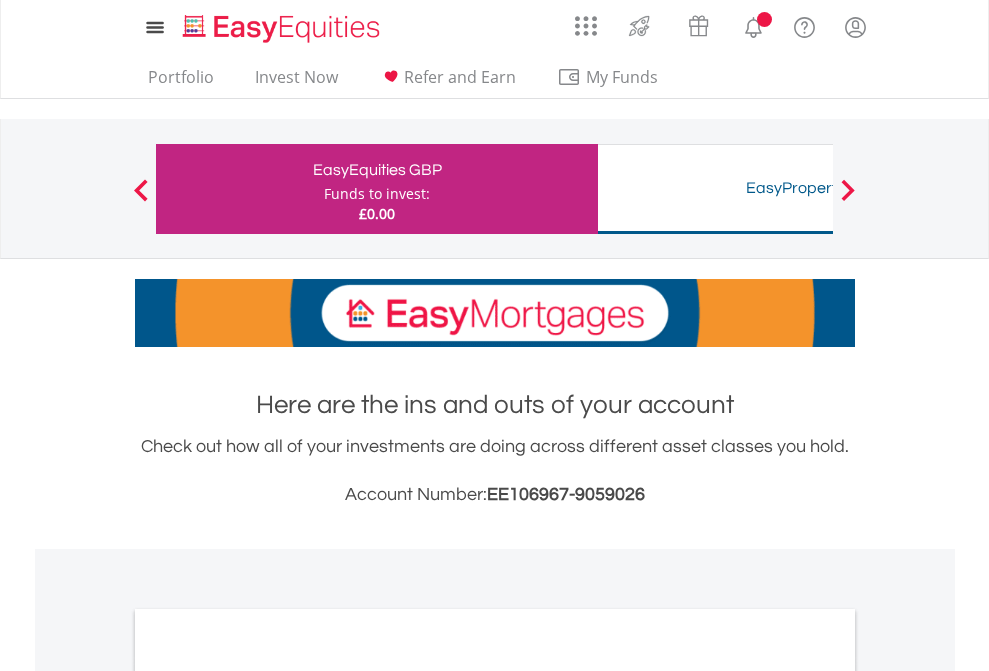 scroll, scrollTop: 1202, scrollLeft: 0, axis: vertical 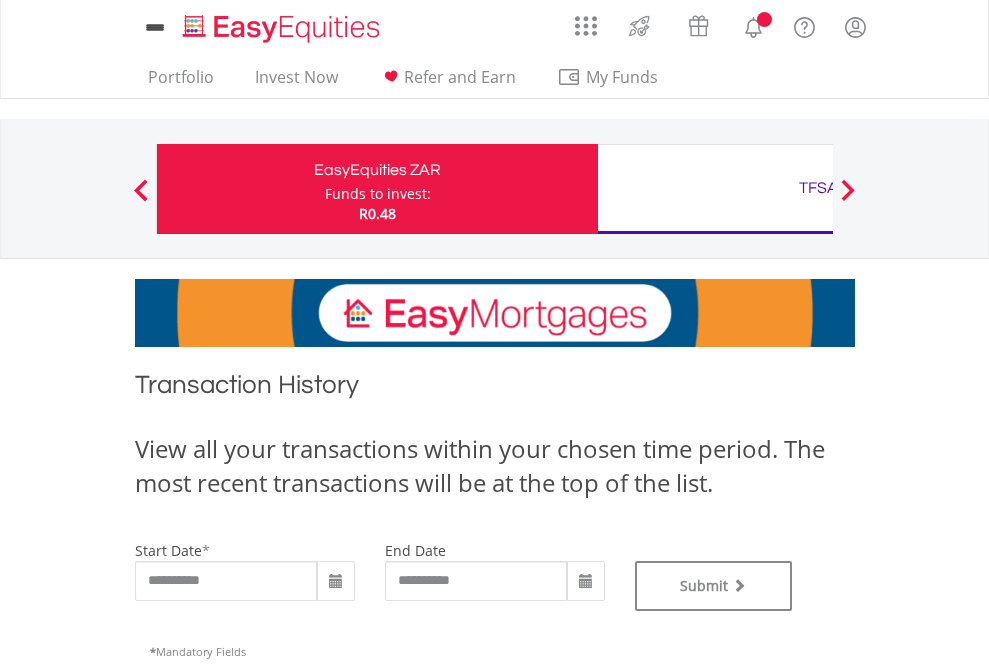 type on "**********" 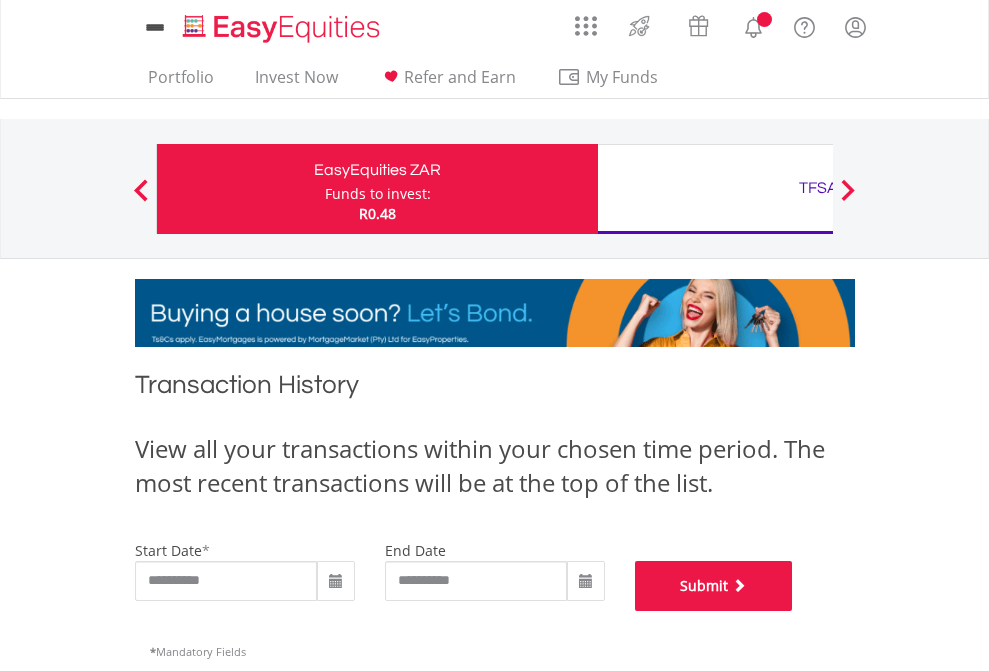 click on "Submit" at bounding box center (714, 586) 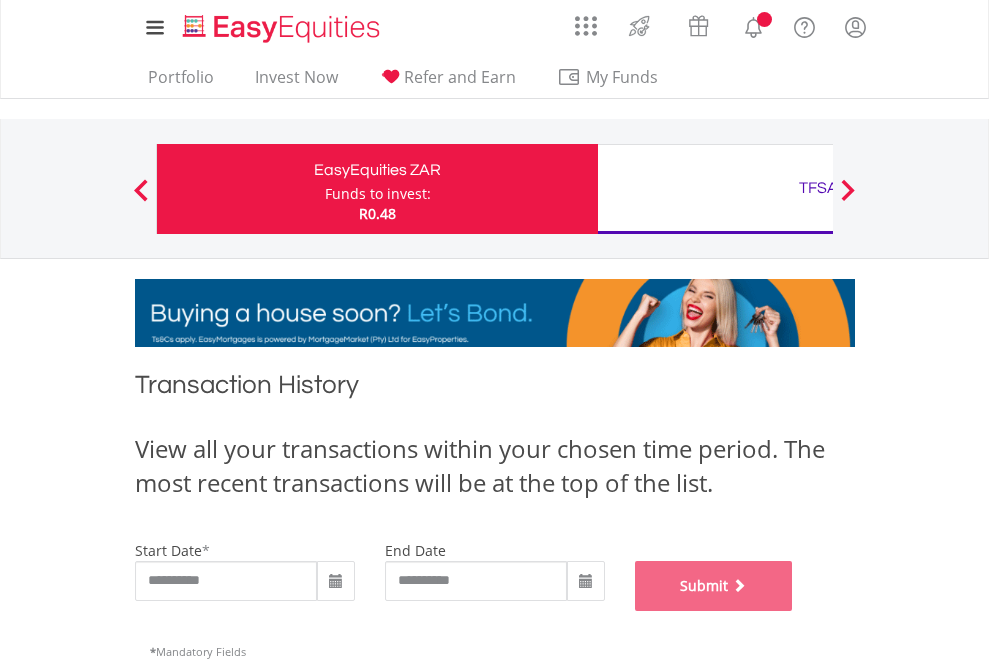 scroll, scrollTop: 811, scrollLeft: 0, axis: vertical 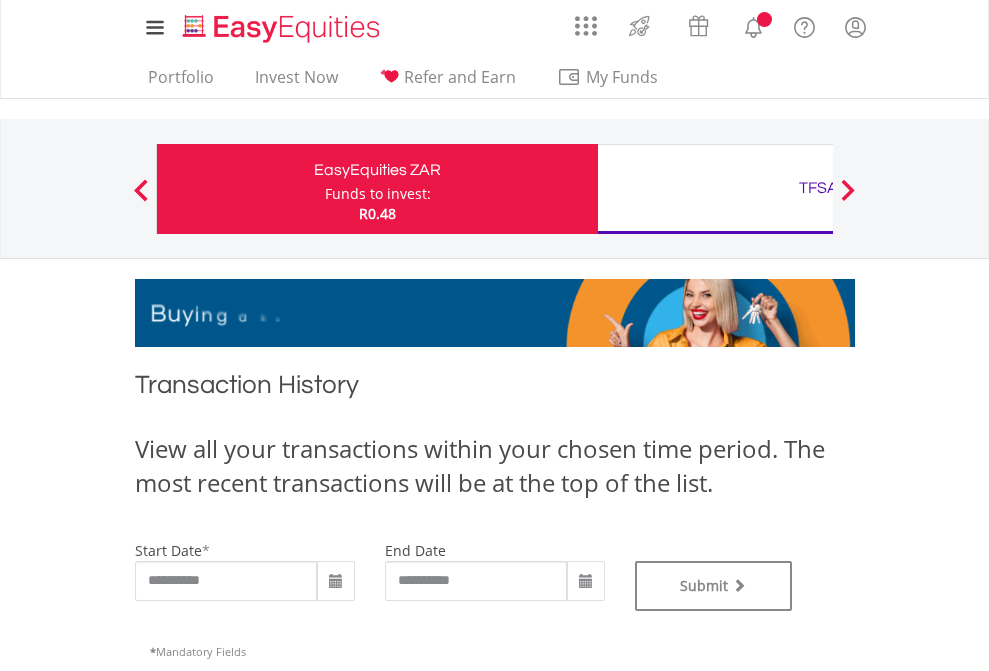 click on "TFSA" at bounding box center (818, 188) 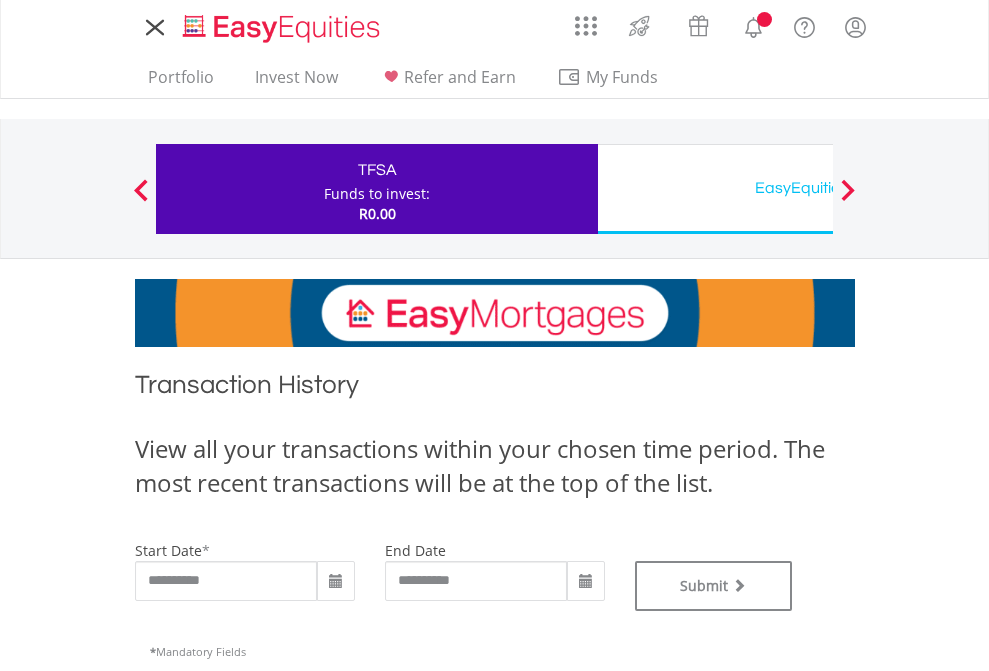 scroll, scrollTop: 0, scrollLeft: 0, axis: both 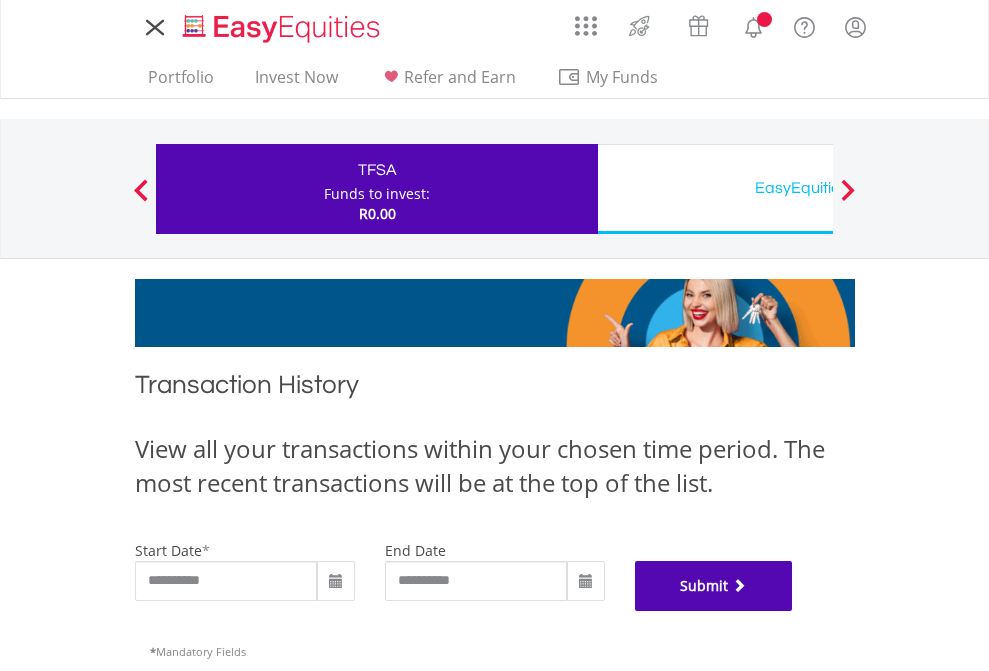 click on "Submit" at bounding box center (714, 586) 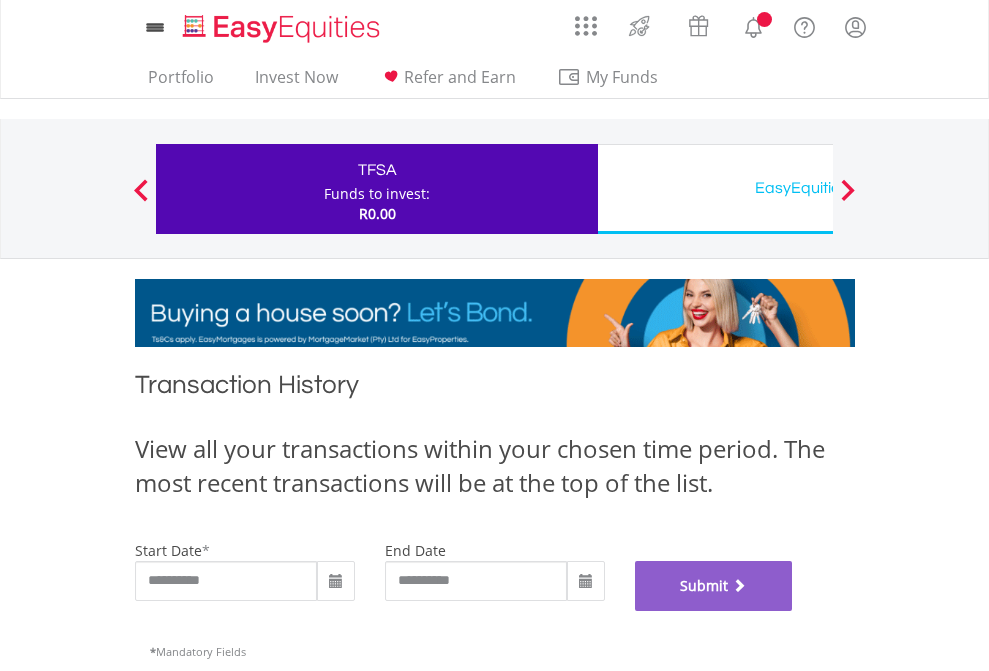 scroll, scrollTop: 811, scrollLeft: 0, axis: vertical 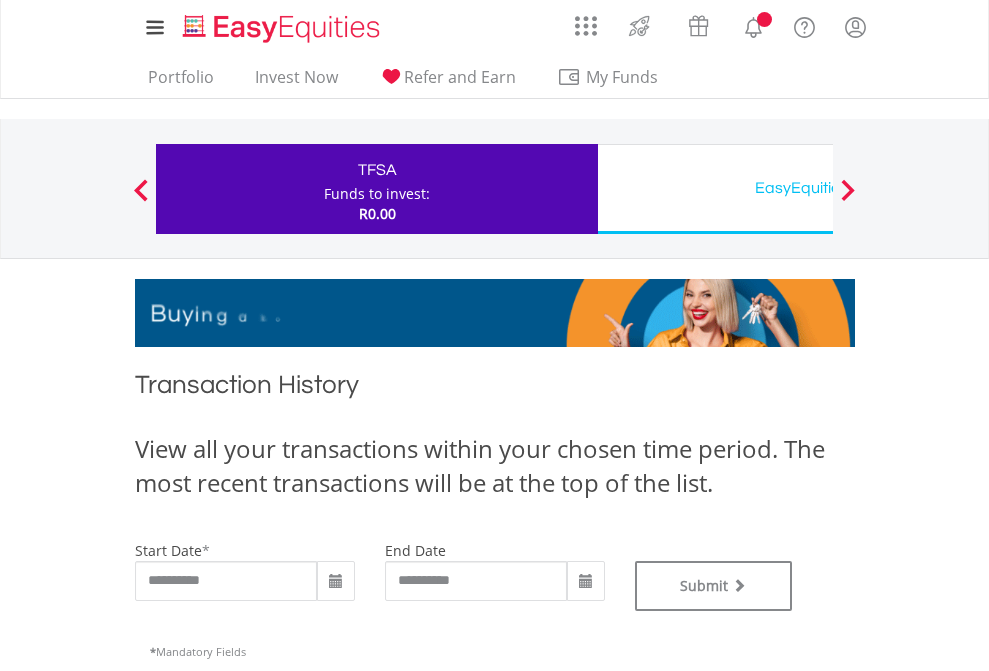 click on "EasyEquities USD" at bounding box center [818, 188] 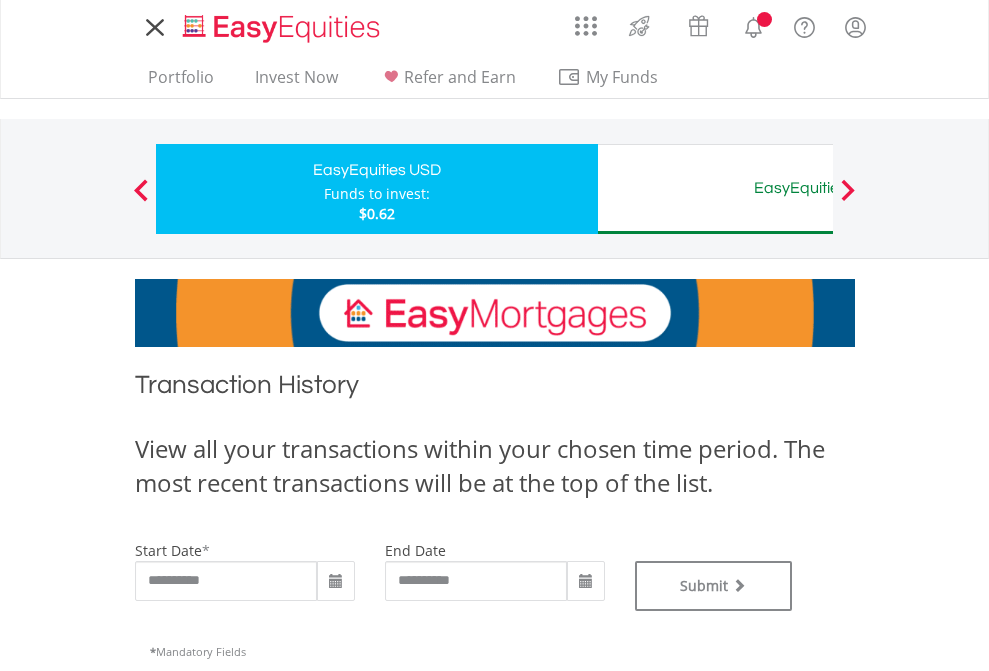 scroll, scrollTop: 0, scrollLeft: 0, axis: both 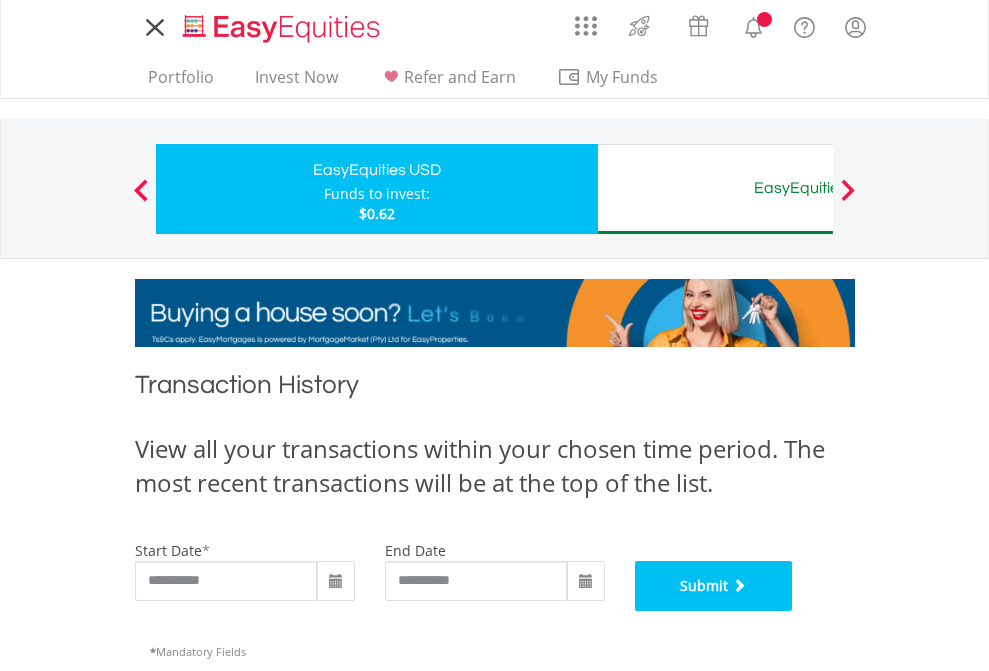 click on "Submit" at bounding box center (714, 586) 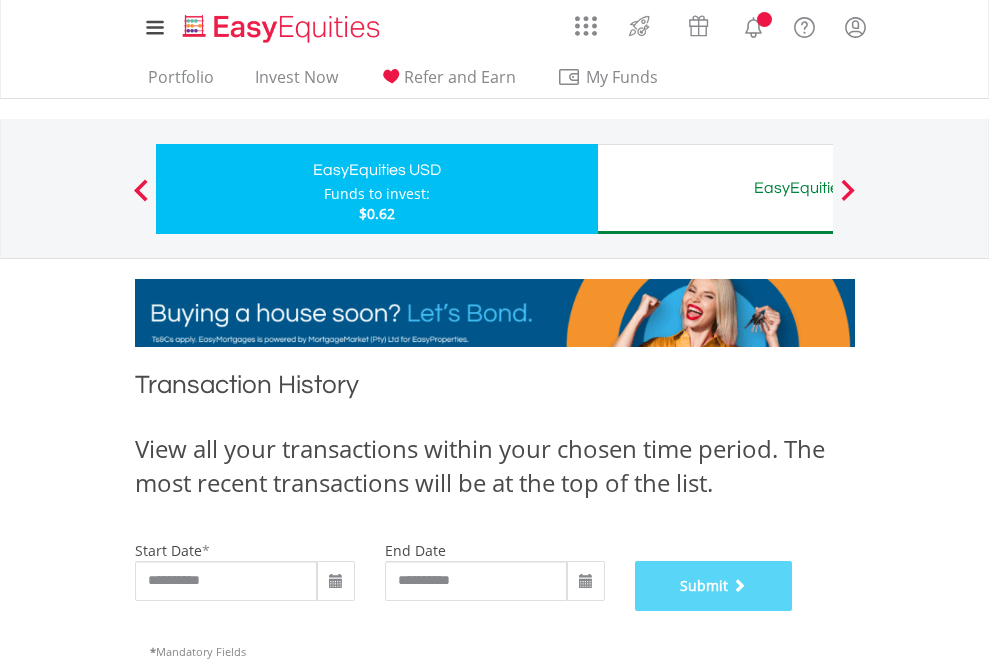 scroll, scrollTop: 811, scrollLeft: 0, axis: vertical 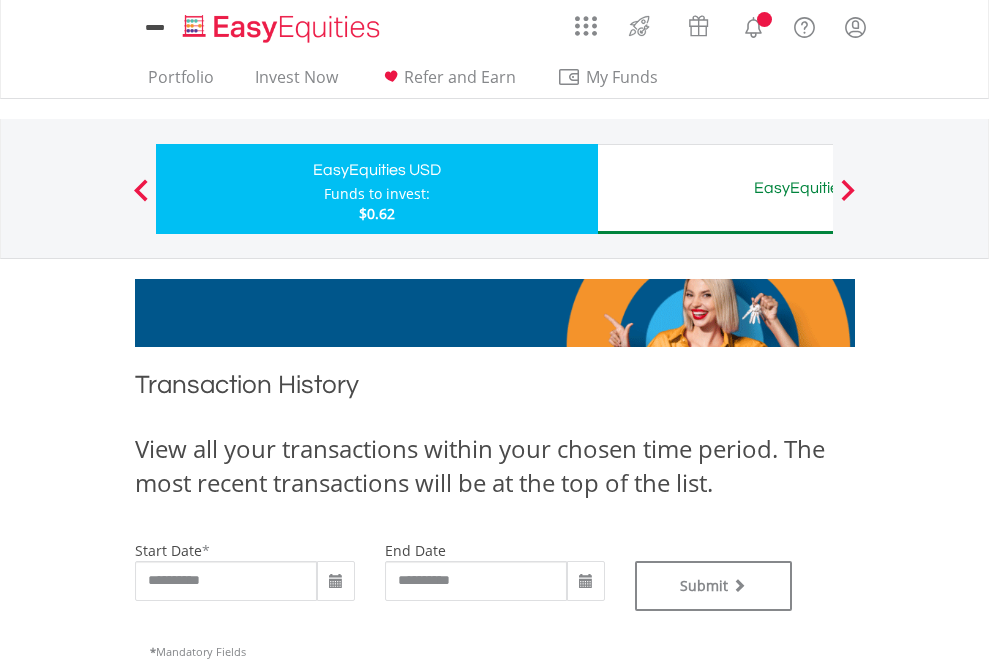 click on "EasyEquities AUD" at bounding box center [818, 188] 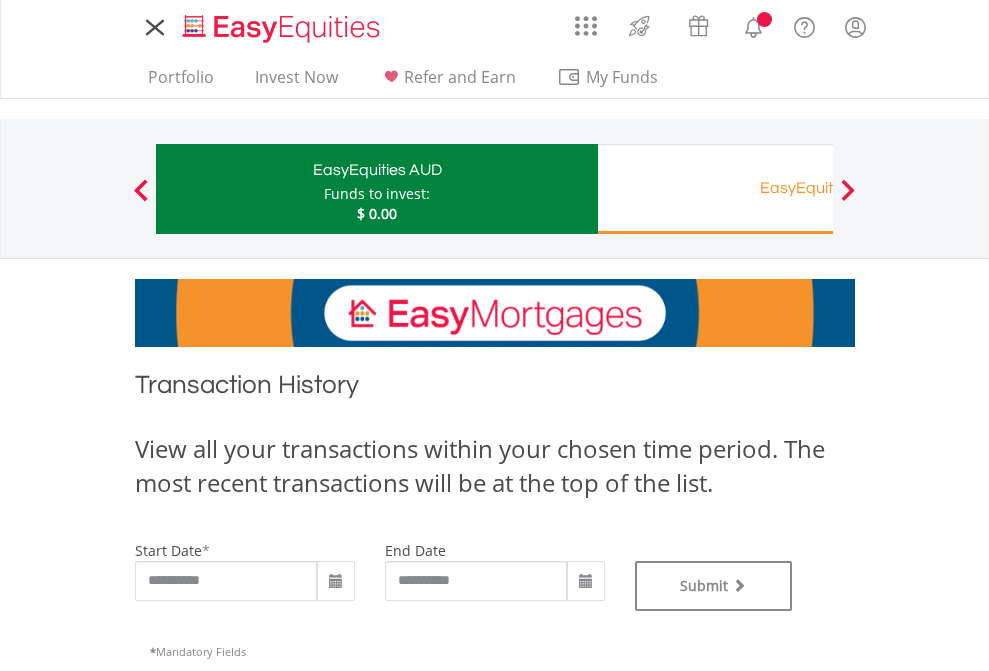 scroll, scrollTop: 0, scrollLeft: 0, axis: both 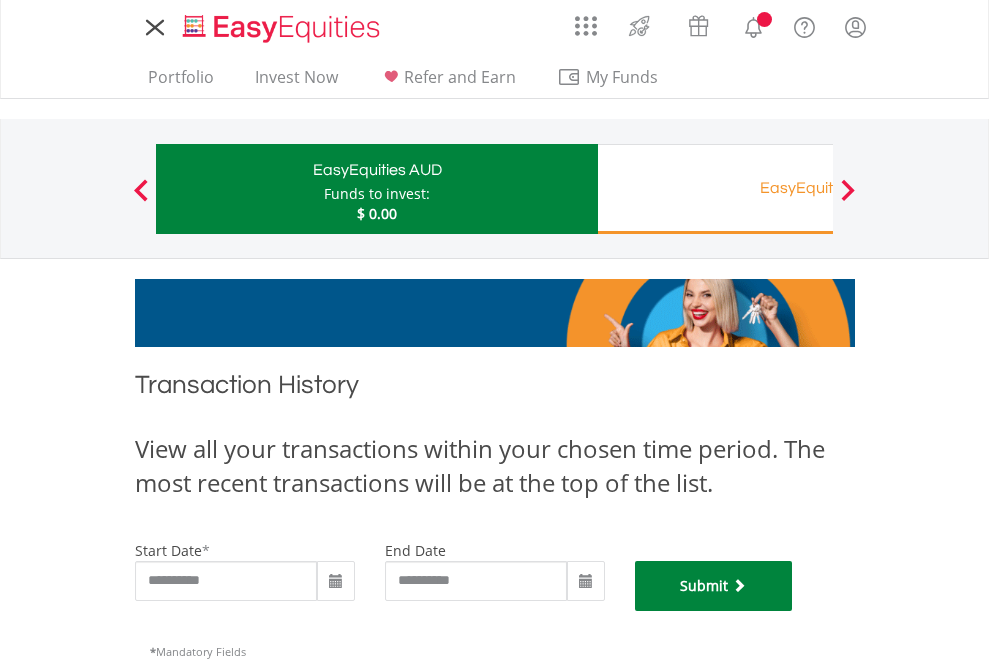 click on "Submit" at bounding box center [714, 586] 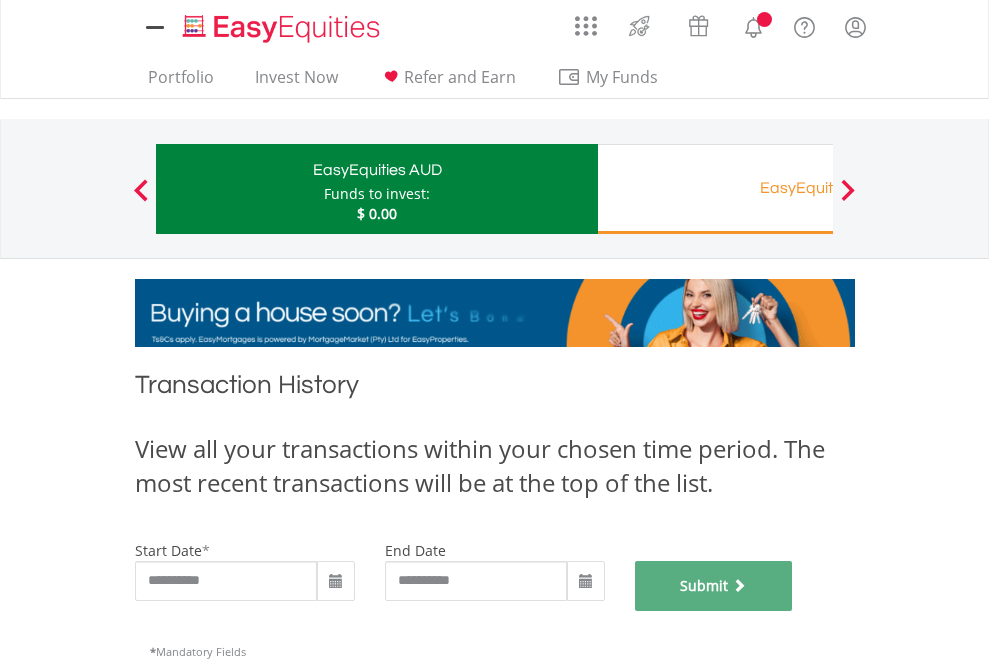 scroll, scrollTop: 811, scrollLeft: 0, axis: vertical 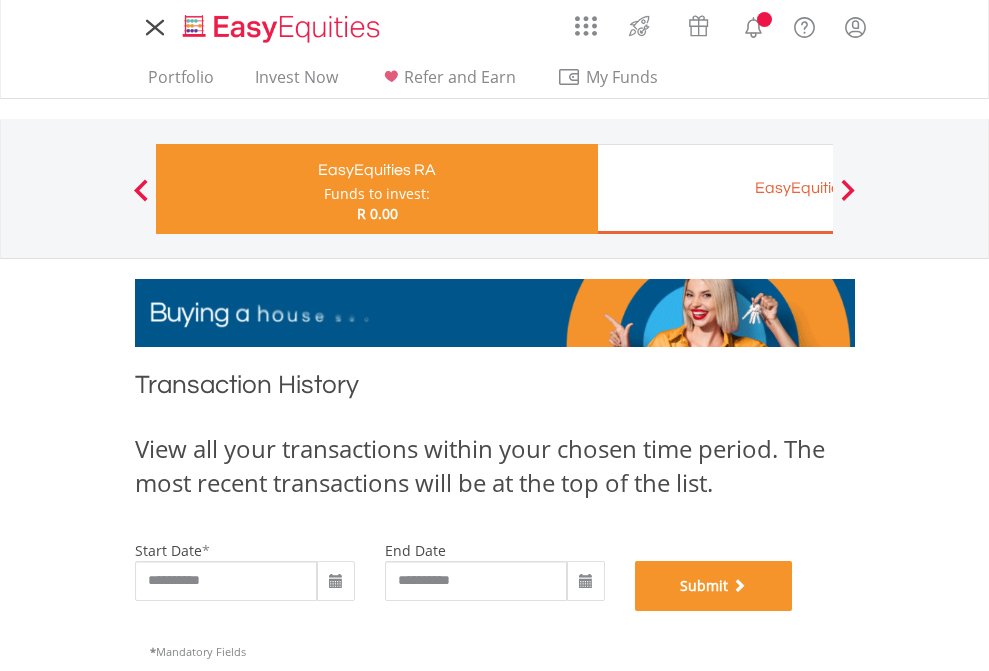 click on "Submit" at bounding box center (714, 586) 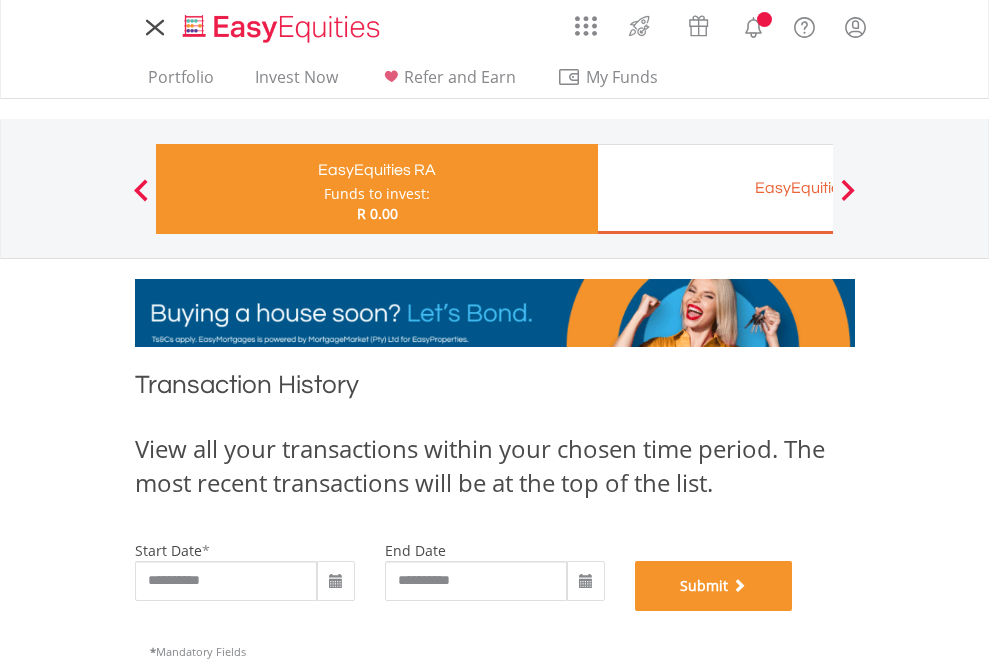 scroll, scrollTop: 811, scrollLeft: 0, axis: vertical 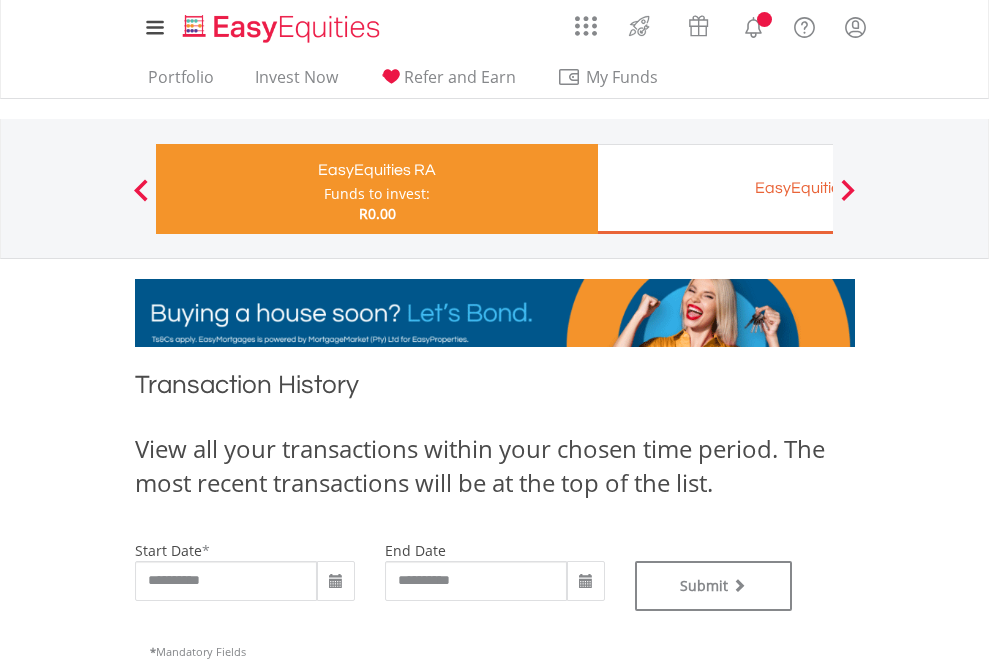 click on "EasyEquities EUR" at bounding box center [818, 188] 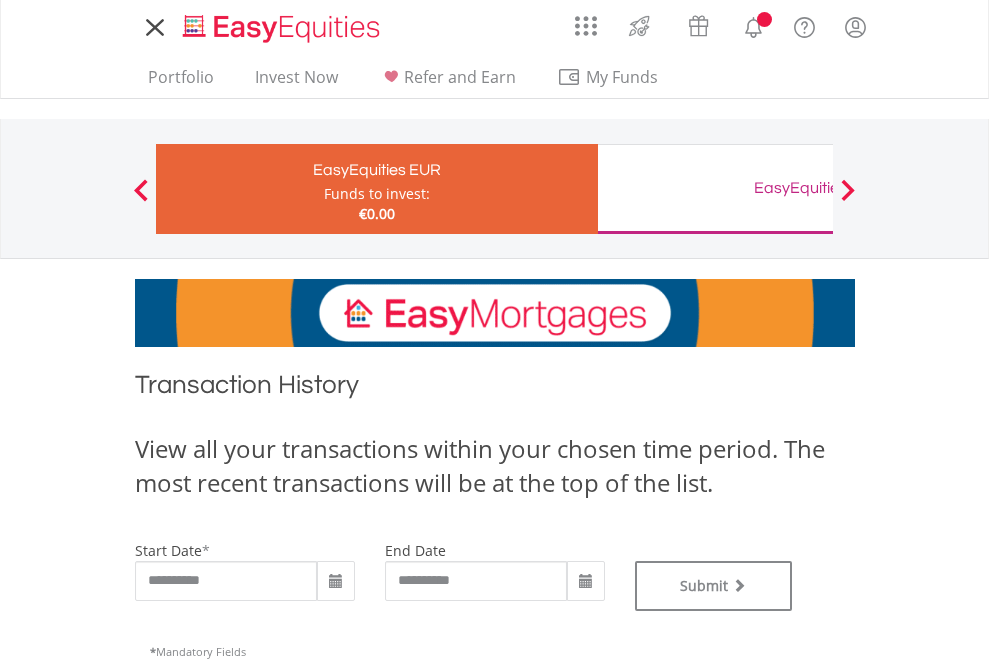 type on "**********" 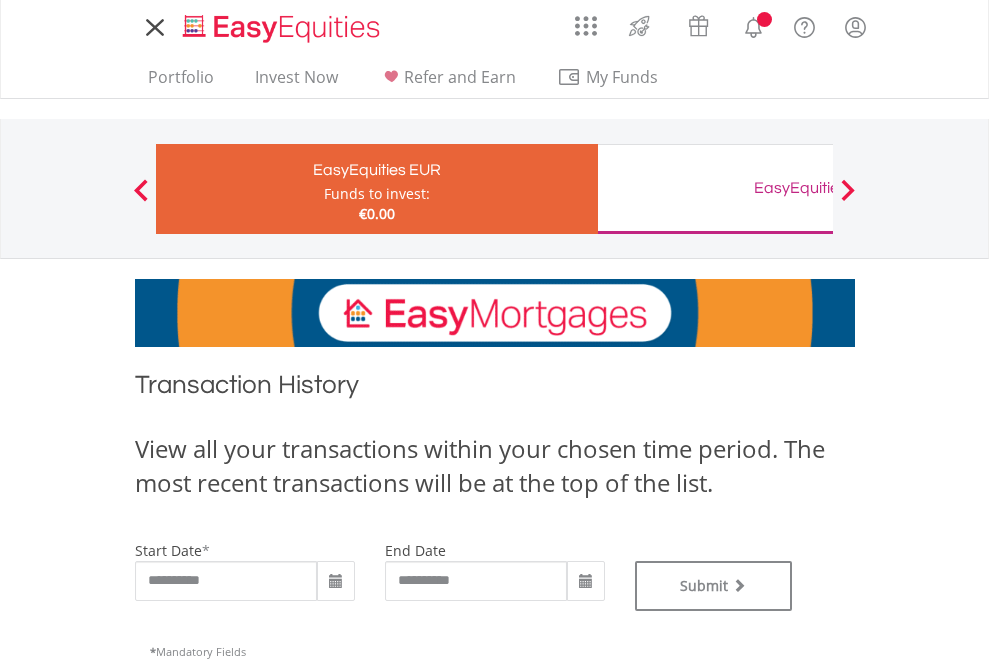 scroll, scrollTop: 0, scrollLeft: 0, axis: both 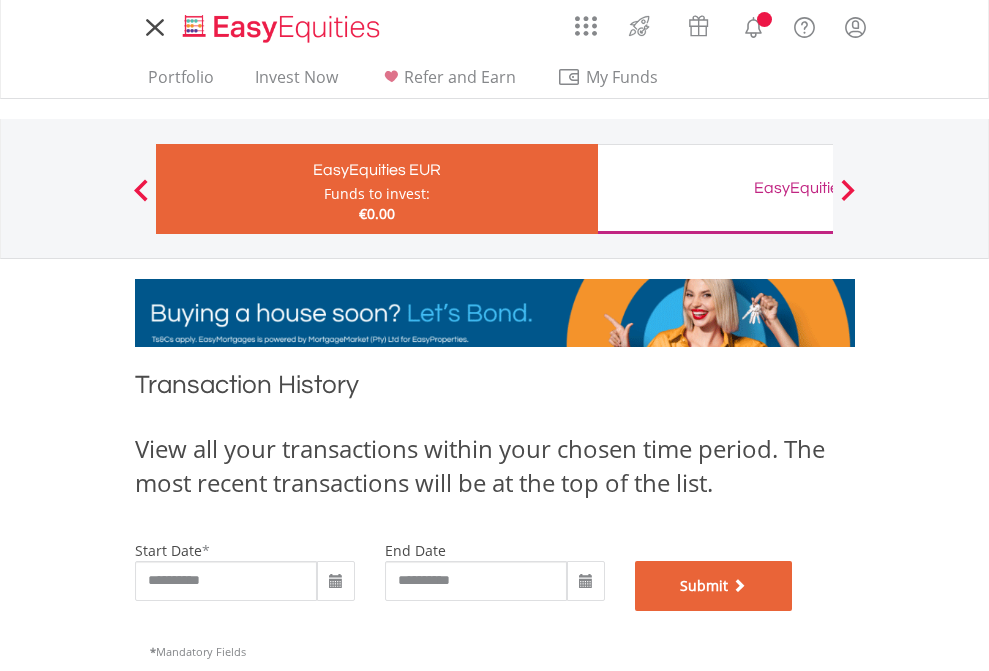 click on "Submit" at bounding box center (714, 586) 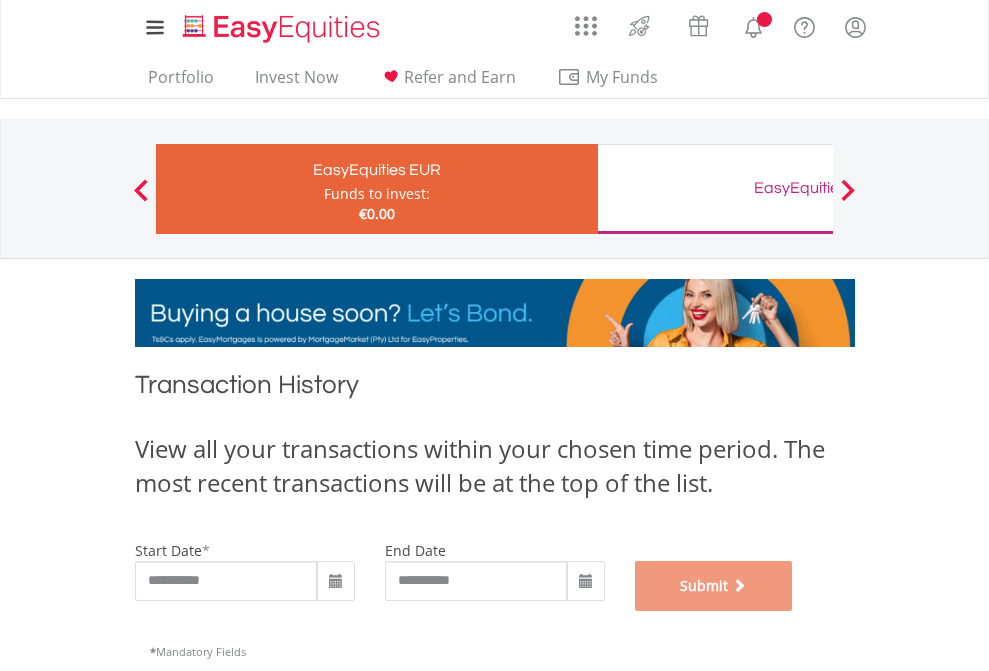 scroll, scrollTop: 811, scrollLeft: 0, axis: vertical 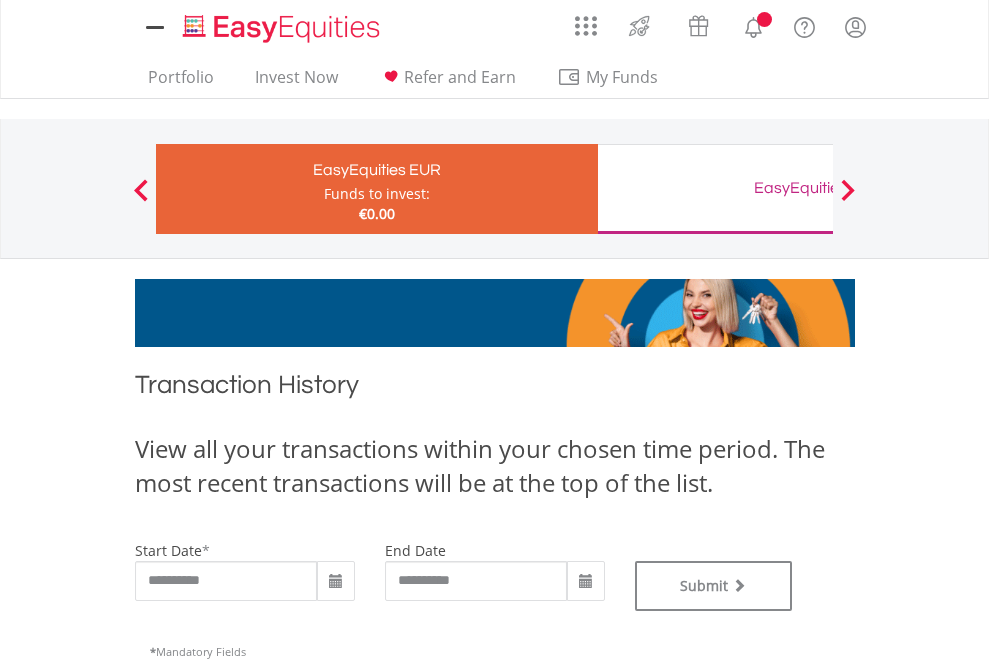 click on "EasyEquities GBP" at bounding box center [818, 188] 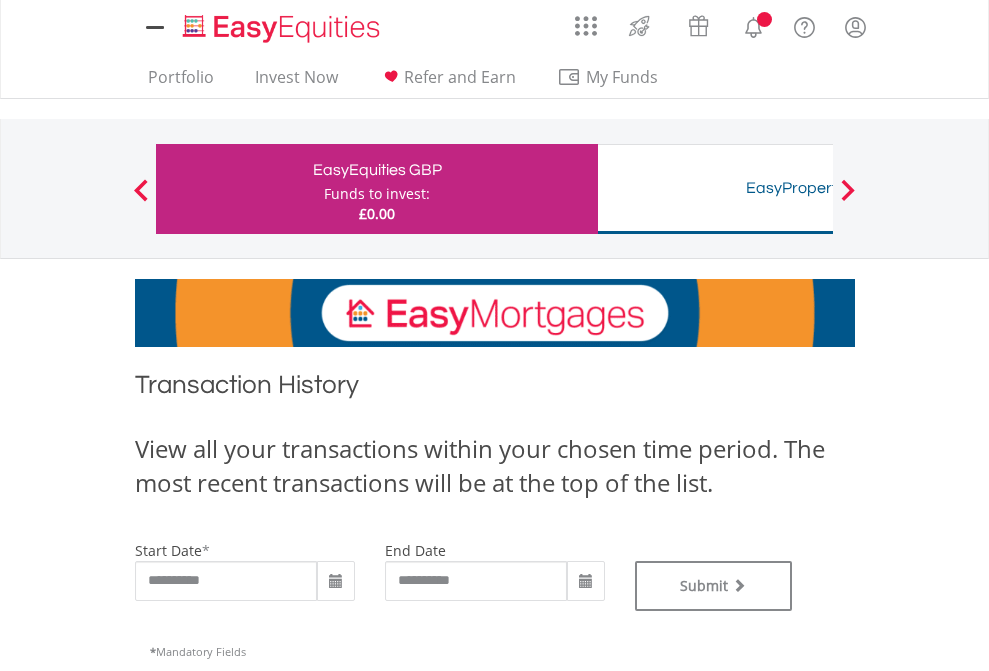 scroll, scrollTop: 0, scrollLeft: 0, axis: both 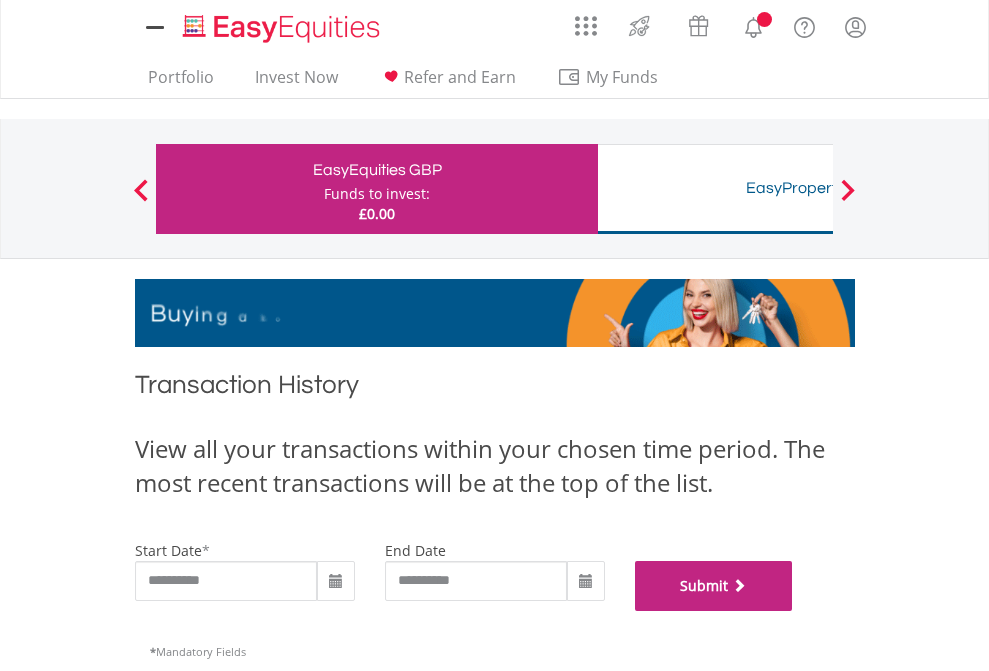 click on "Submit" at bounding box center (714, 586) 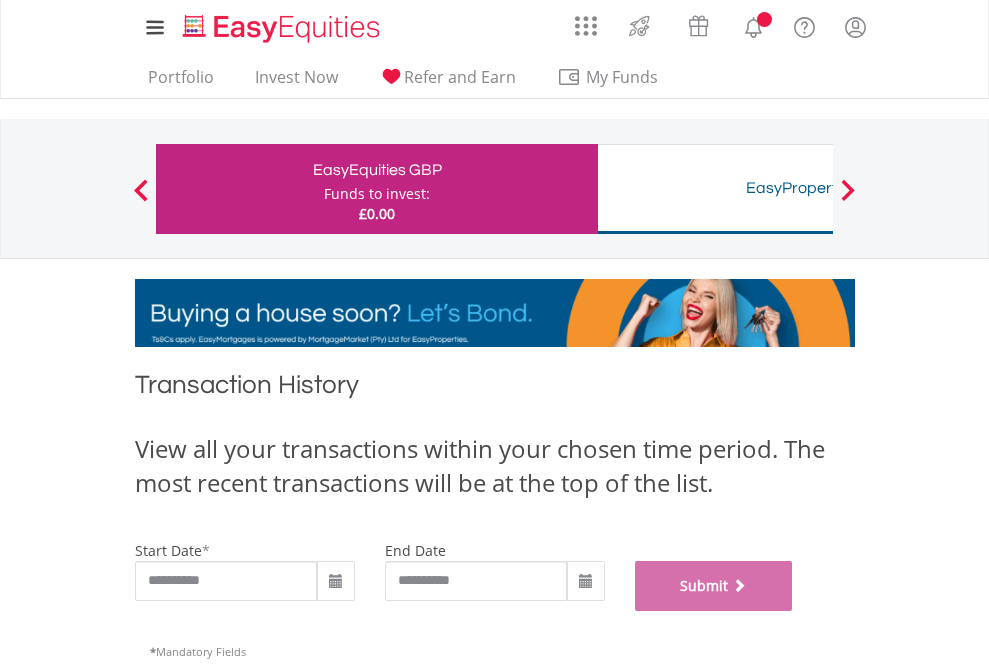 scroll, scrollTop: 811, scrollLeft: 0, axis: vertical 